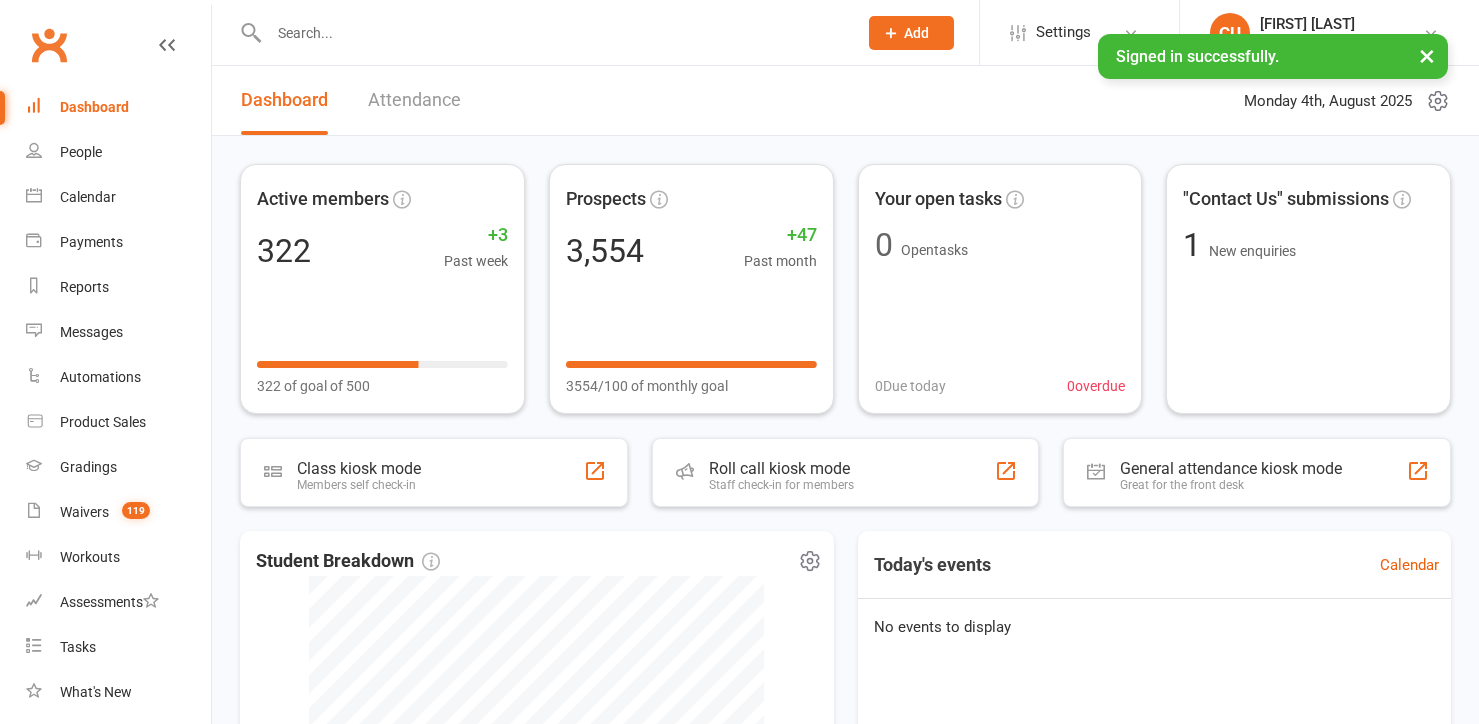 scroll, scrollTop: 0, scrollLeft: 0, axis: both 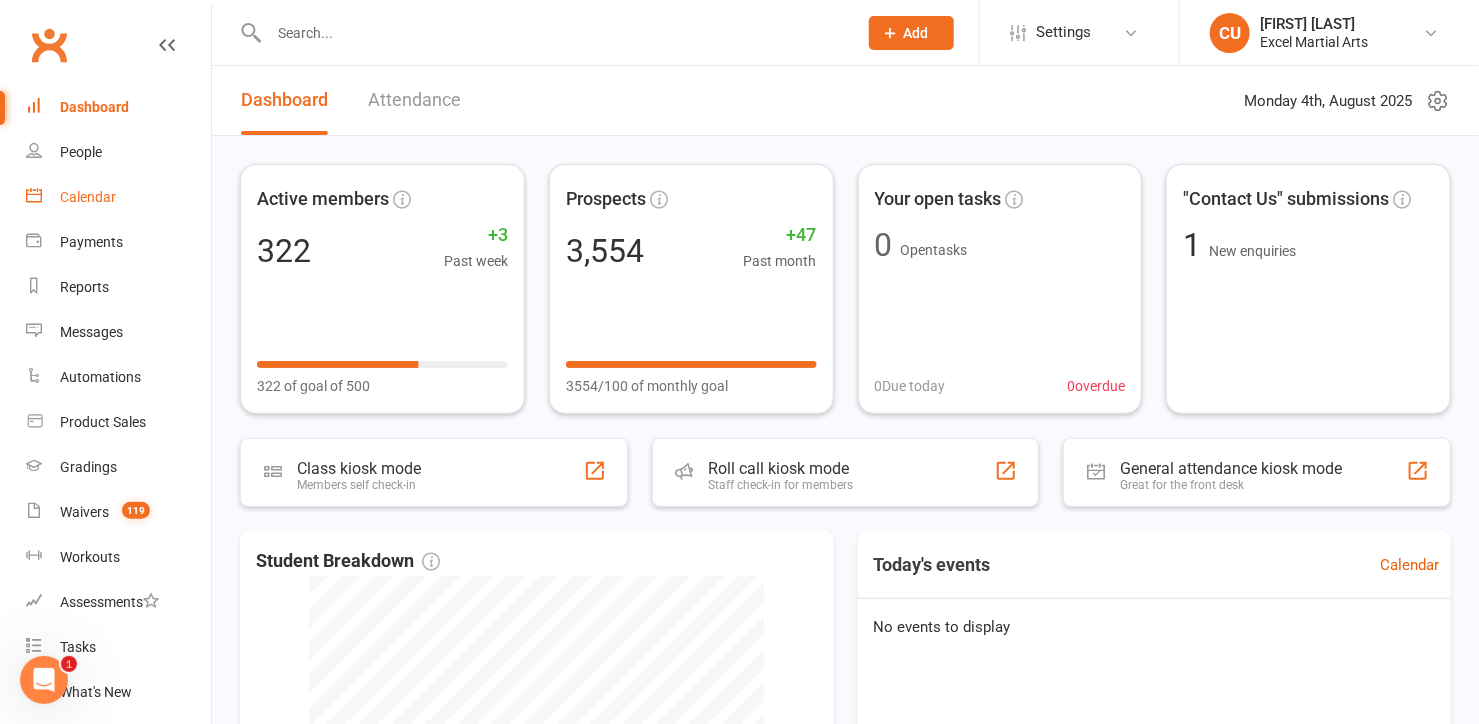 click on "Calendar" at bounding box center [118, 197] 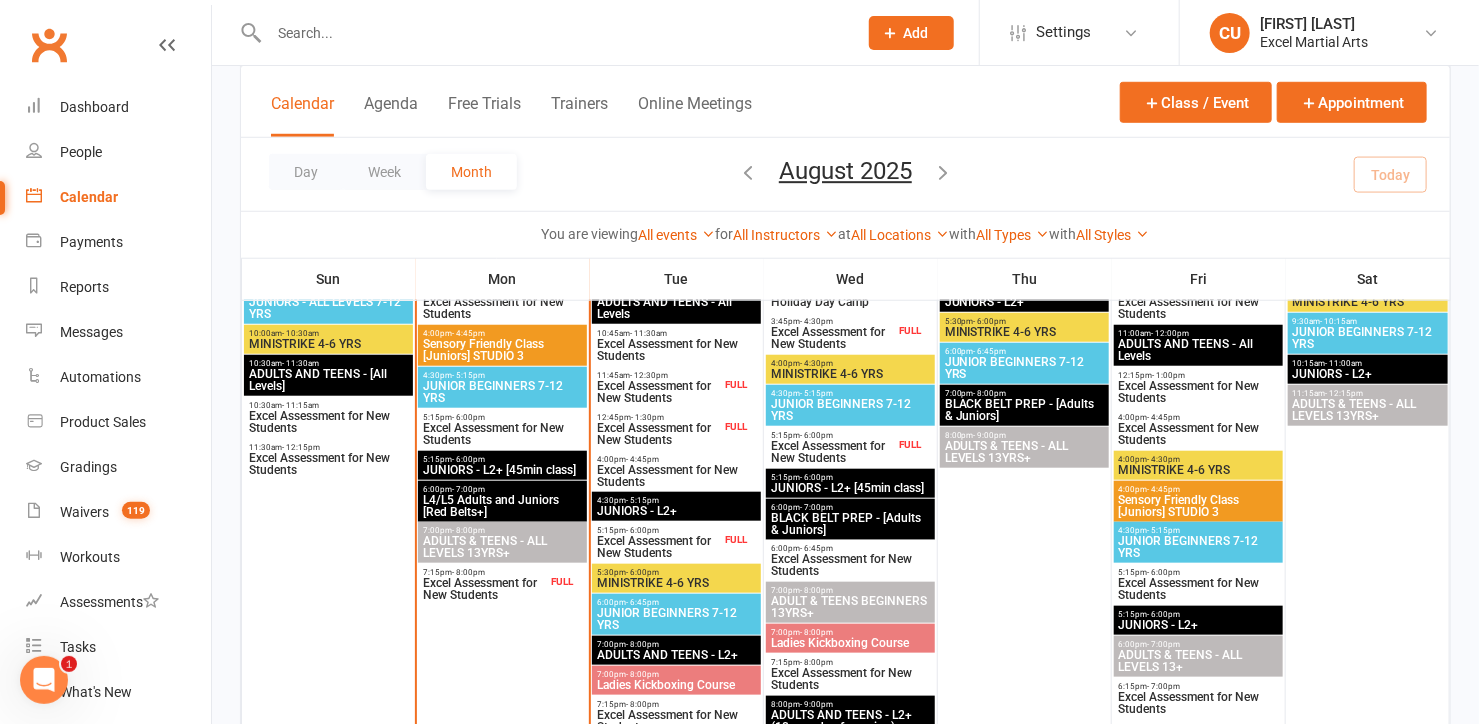 scroll, scrollTop: 685, scrollLeft: 0, axis: vertical 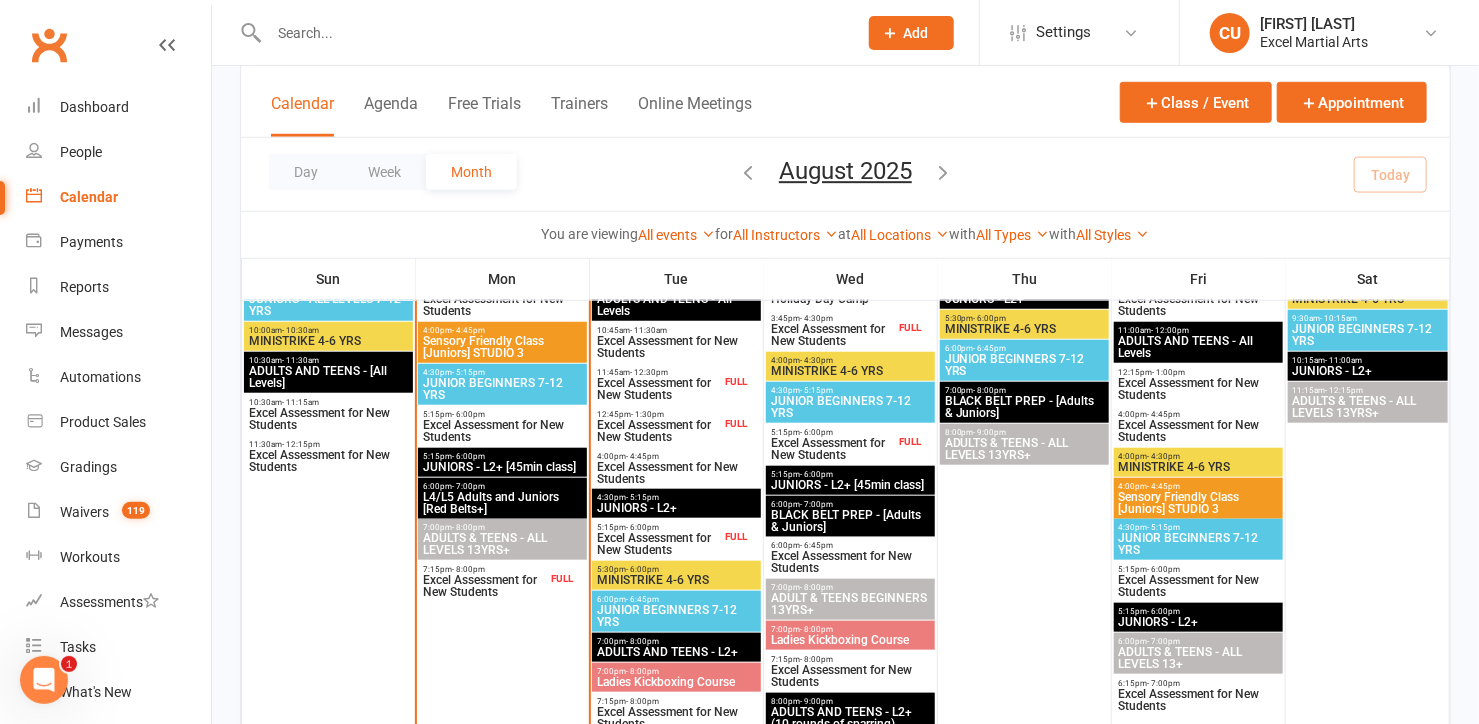 click on "Excel Assessment for New Students" at bounding box center (484, 586) 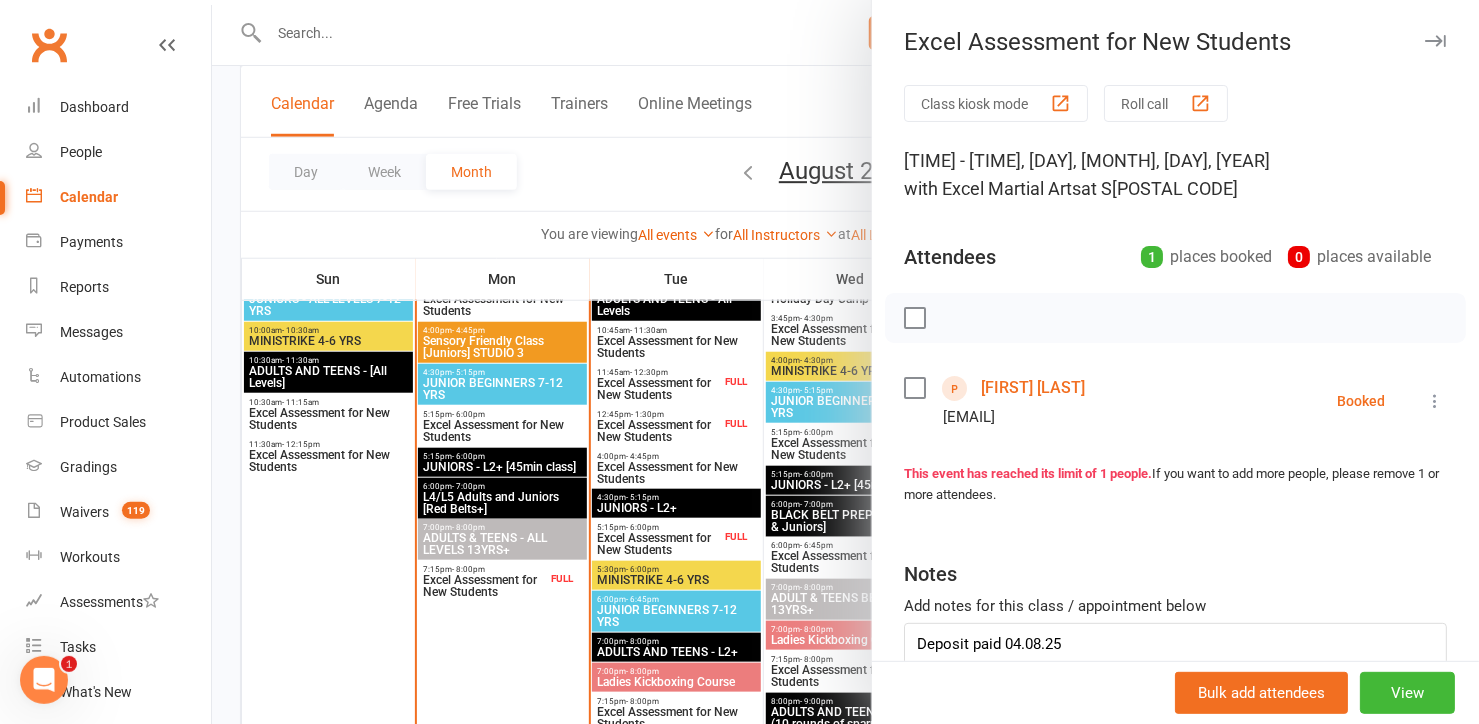 click on "[FIRST] [LAST]" at bounding box center (1033, 388) 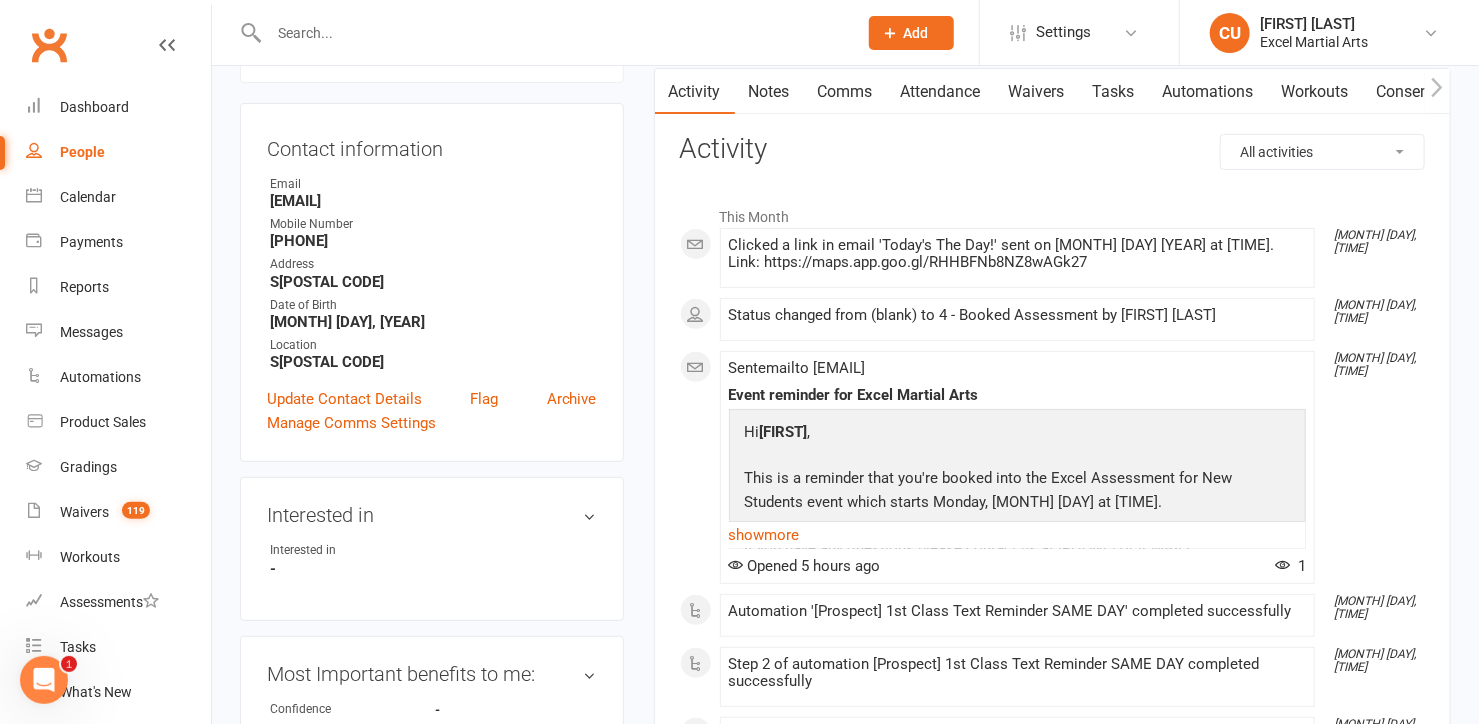 scroll, scrollTop: 0, scrollLeft: 0, axis: both 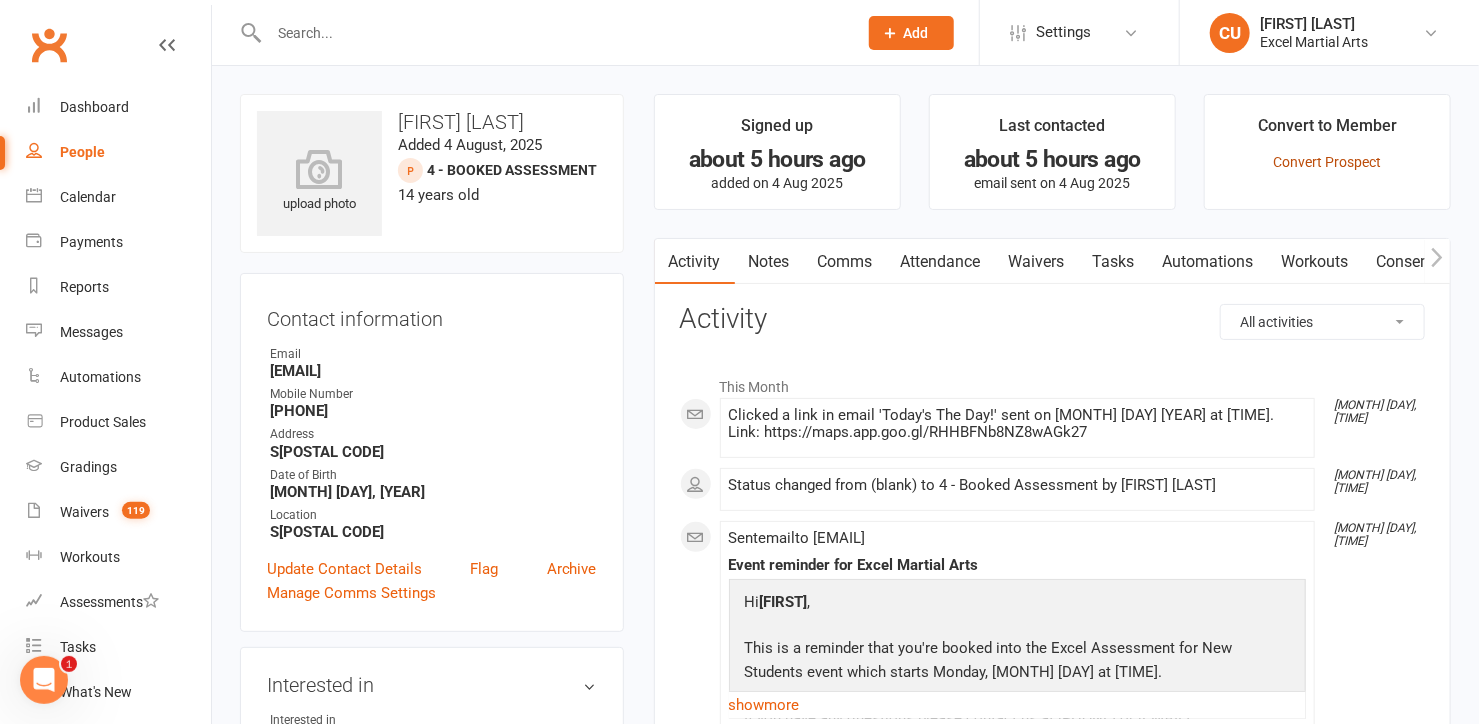 click on "Convert Prospect" at bounding box center (1327, 162) 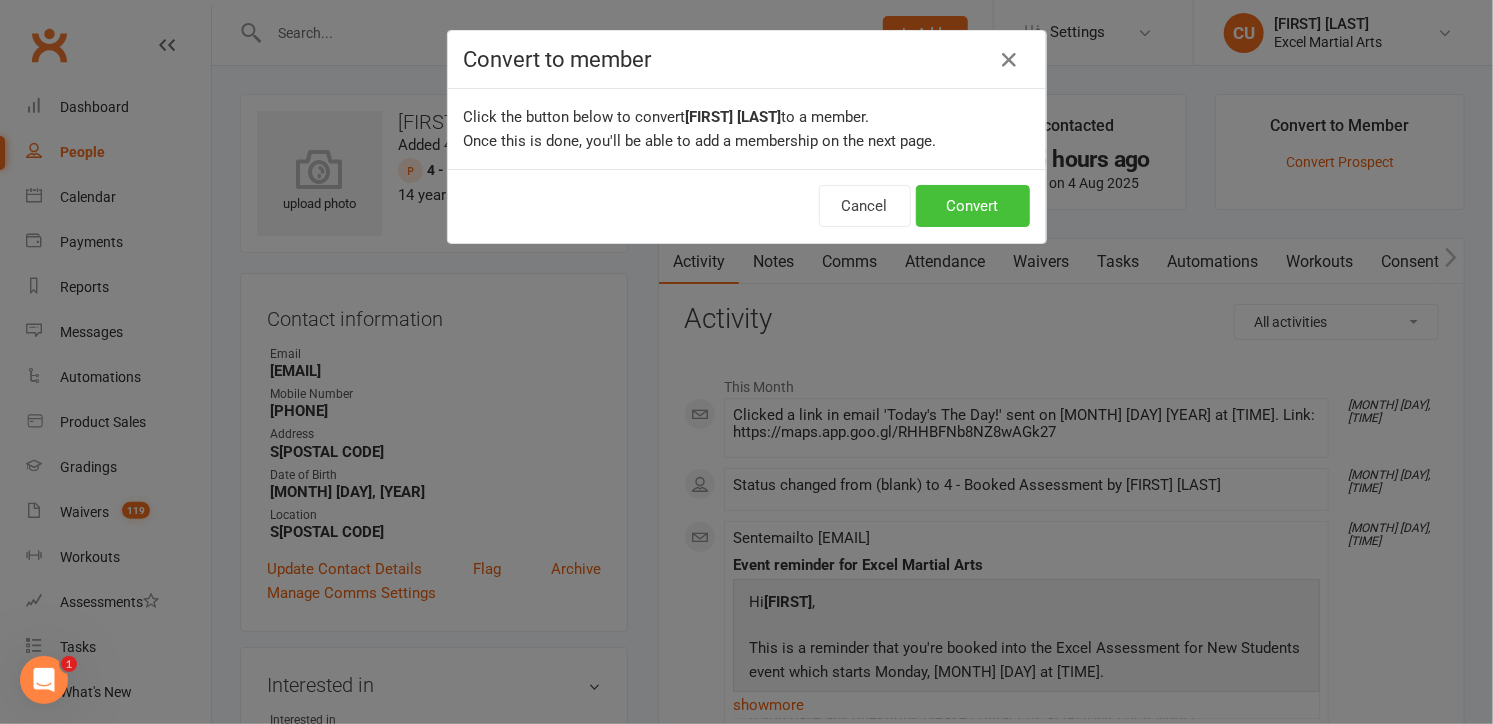click on "Convert" at bounding box center [973, 206] 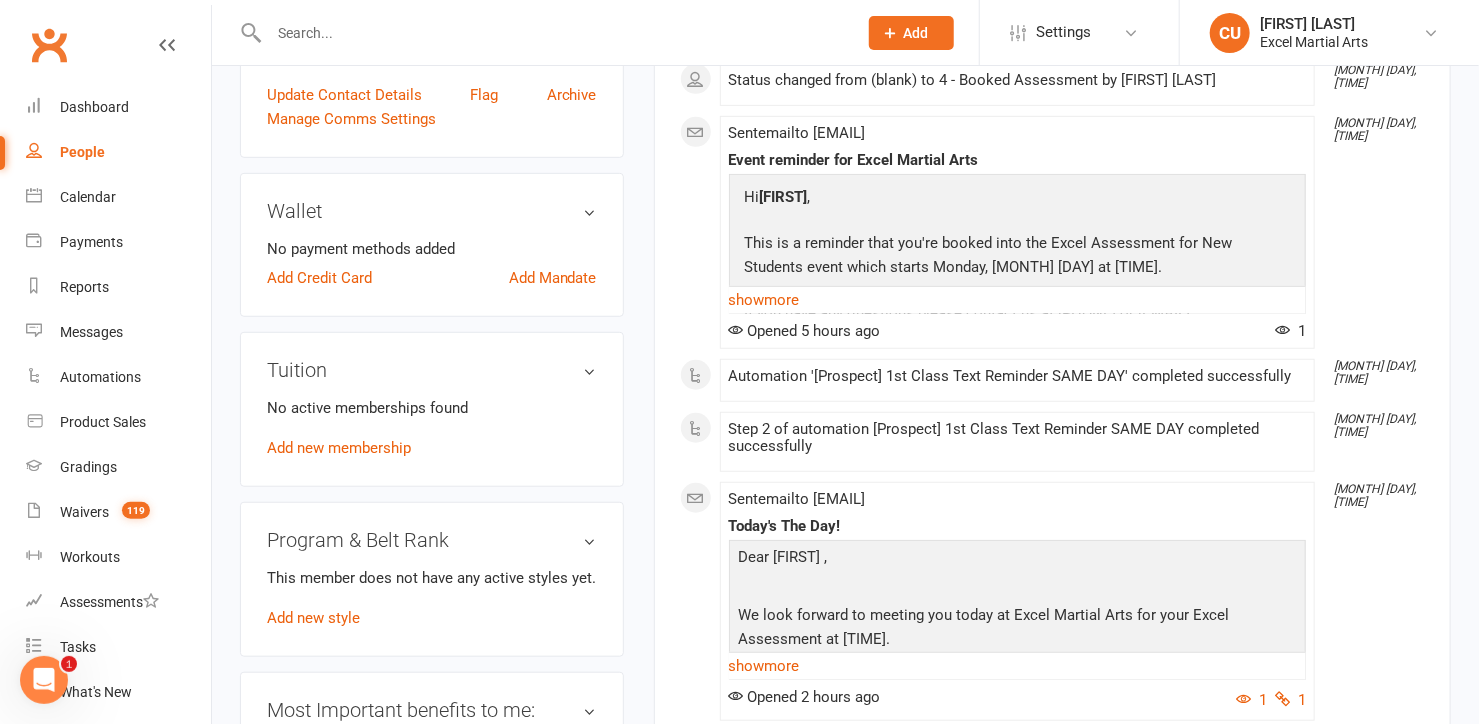 scroll, scrollTop: 473, scrollLeft: 0, axis: vertical 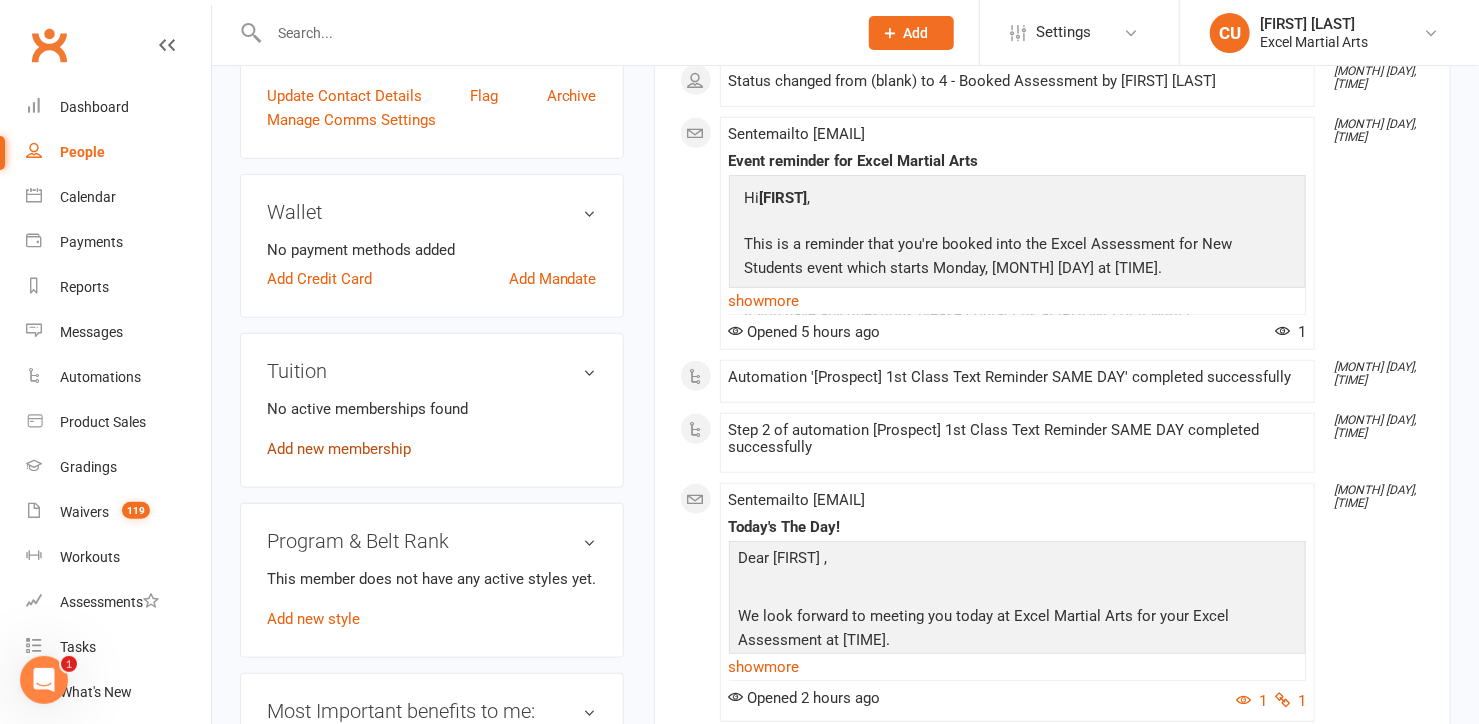 click on "Add new membership" at bounding box center [339, 449] 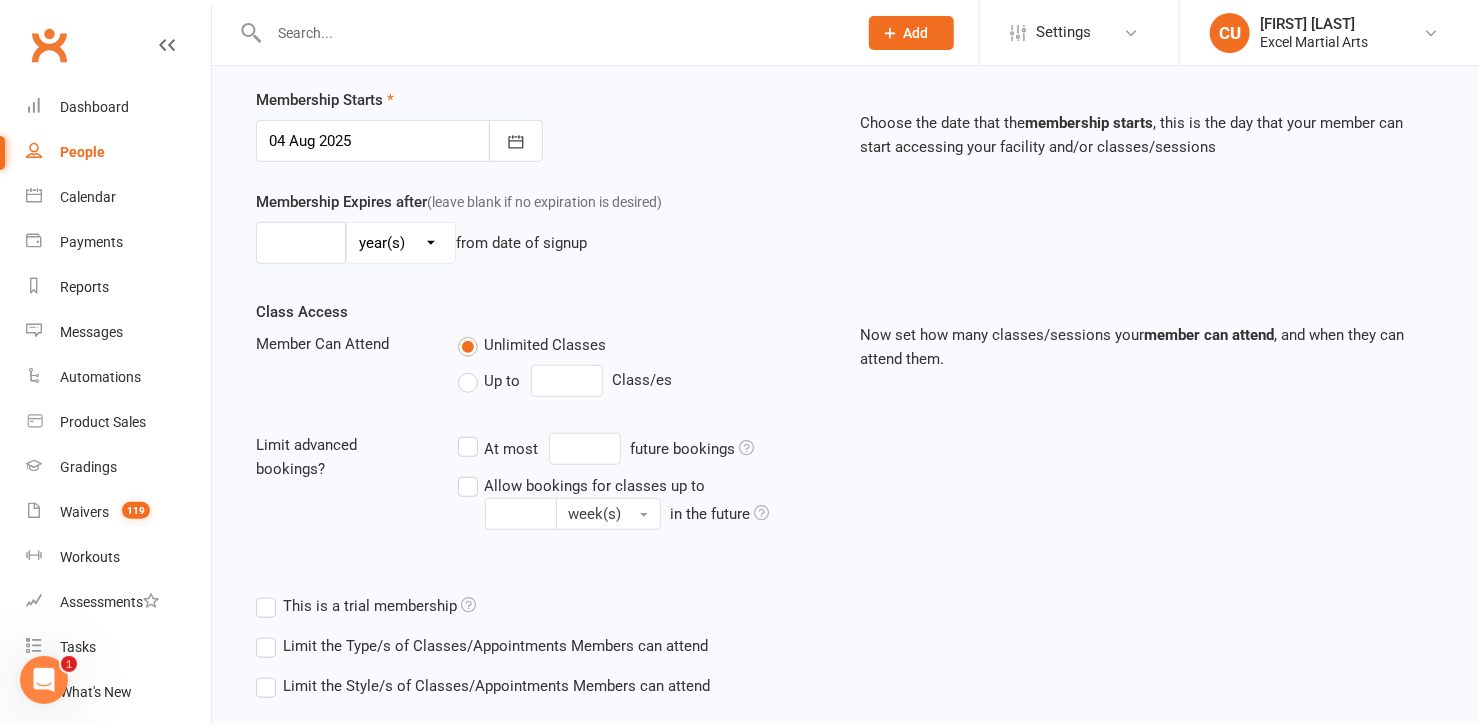 scroll, scrollTop: 0, scrollLeft: 0, axis: both 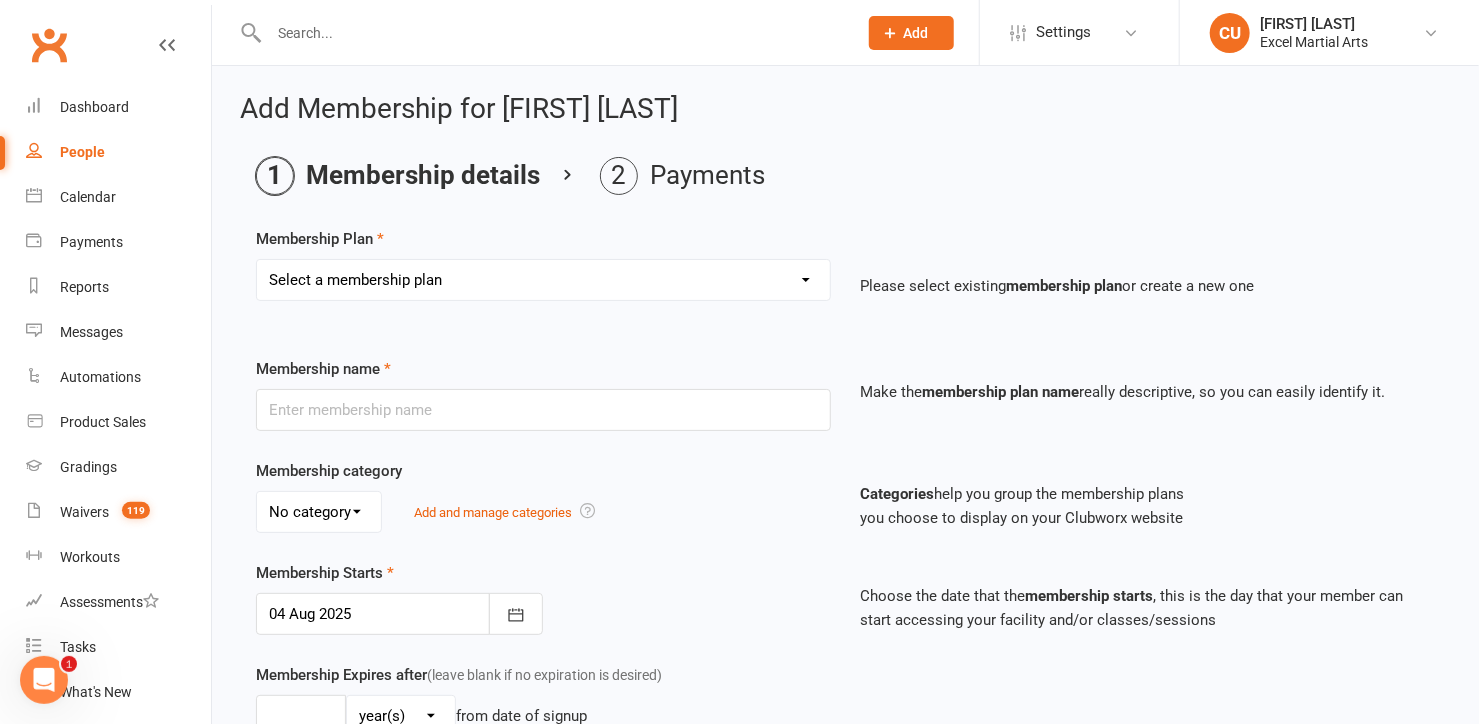 click on "Select a membership plan Create new Membership Plan EE Sibling Pass [2 Wk] EE - 2 WEEK TRAINING PASS EE - 1 MONTH TRAINING PASS Excel Experience - 1 Week Friend Referral Card Excel Experience - 1 wk free (Party/Club) Month to Month Limited Tuition [x 1 weekly] Month to Month Achiever Tuition [x 2 weekly] Month to Month Excelerator Tuition [x 3 weekly] Month to Month Unlimited Tuition [Unlimited weekly] Month to Month - Family Tuition [This student is Limited Tuition] Month to Month - Family Tuition [This student is Achiever Tuition] Month to Month - Family Tuition [This student is Excelerator] Month to Month - Family Tuition [This student is Unlimited] Pre Paid Tuition [Limited x 1Wk ] 6 Months Pre Paid Tuition [Limited x 1Wk ] 12 Months Pre Paid Tuition [Achiever] 6 Months Pre Paid Tuition [Achiever] 12 Months Pre Paid Tuition [Excelerator] 6 Months Pre Paid Tuition [Excelerator] 12 Months Pre Paid Tuition [Unlimited] 6 Months Pre Paid Tuition [Unlimited] 12 months EE -Dads train for FREE 1 month" at bounding box center [543, 280] 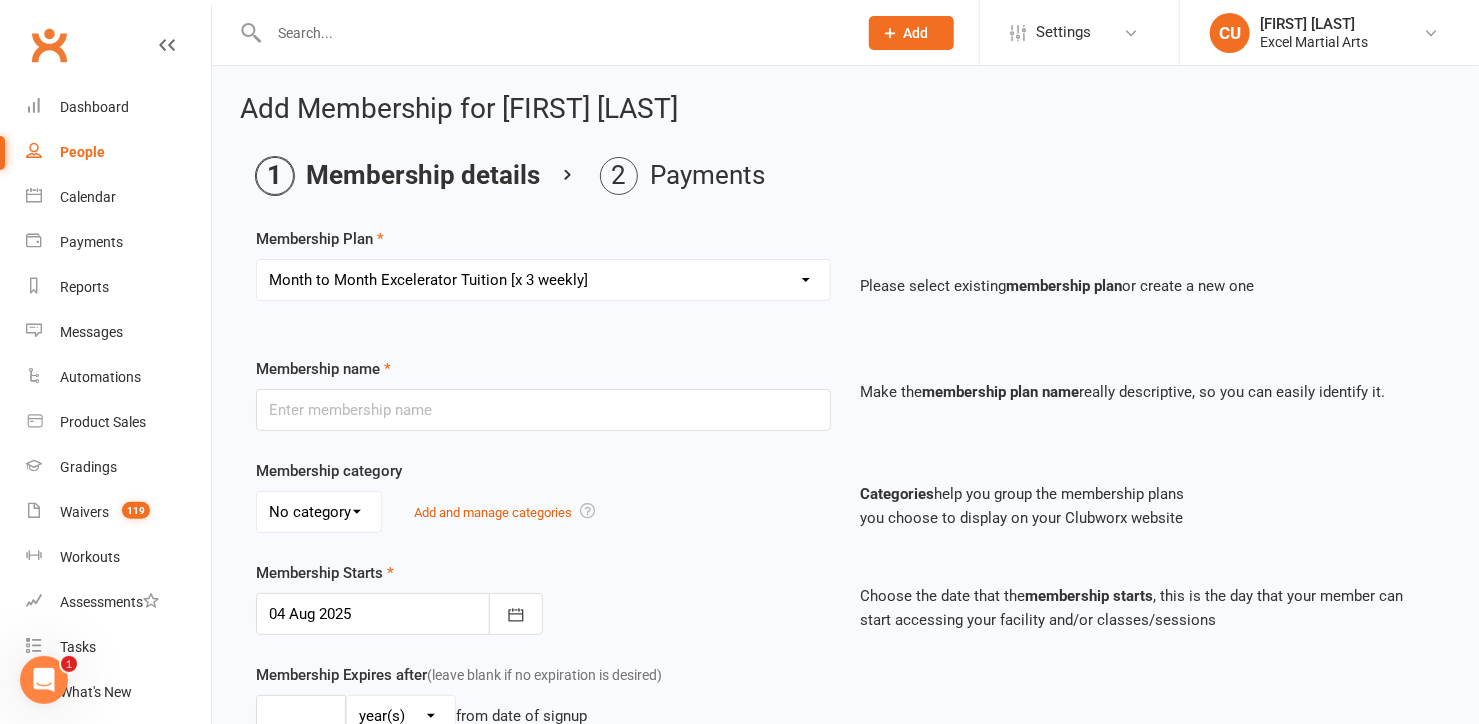 click on "Select a membership plan Create new Membership Plan EE Sibling Pass [2 Wk] EE - 2 WEEK TRAINING PASS EE - 1 MONTH TRAINING PASS Excel Experience - 1 Week Friend Referral Card Excel Experience - 1 wk free (Party/Club) Month to Month Limited Tuition [x 1 weekly] Month to Month Achiever Tuition [x 2 weekly] Month to Month Excelerator Tuition [x 3 weekly] Month to Month Unlimited Tuition [Unlimited weekly] Month to Month - Family Tuition [This student is Limited Tuition] Month to Month - Family Tuition [This student is Achiever Tuition] Month to Month - Family Tuition [This student is Excelerator] Month to Month - Family Tuition [This student is Unlimited] Pre Paid Tuition [Limited x 1Wk ] 6 Months Pre Paid Tuition [Limited x 1Wk ] 12 Months Pre Paid Tuition [Achiever] 6 Months Pre Paid Tuition [Achiever] 12 Months Pre Paid Tuition [Excelerator] 6 Months Pre Paid Tuition [Excelerator] 12 Months Pre Paid Tuition [Unlimited] 6 Months Pre Paid Tuition [Unlimited] 12 months EE -Dads train for FREE 1 month" at bounding box center [543, 280] 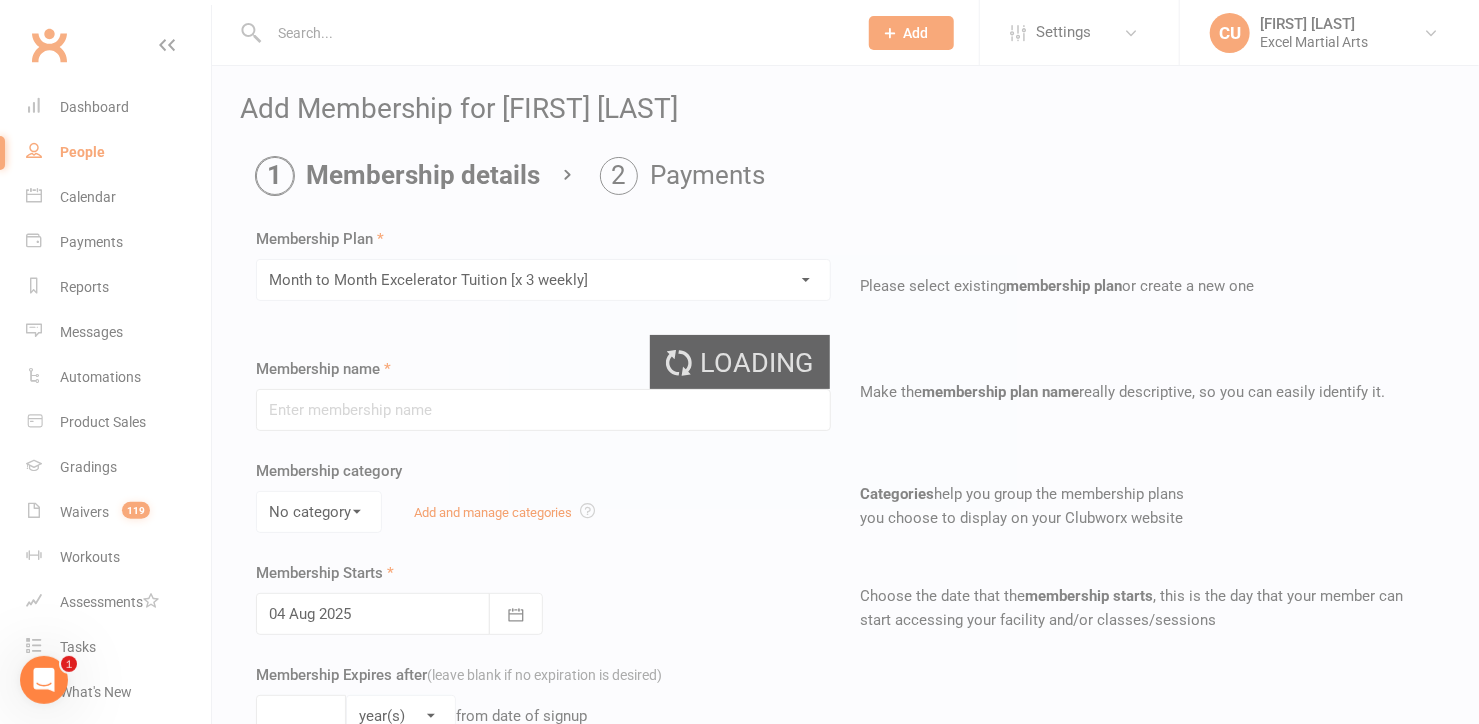 type on "Month to Month Excelerator Tuition [x 3 weekly]" 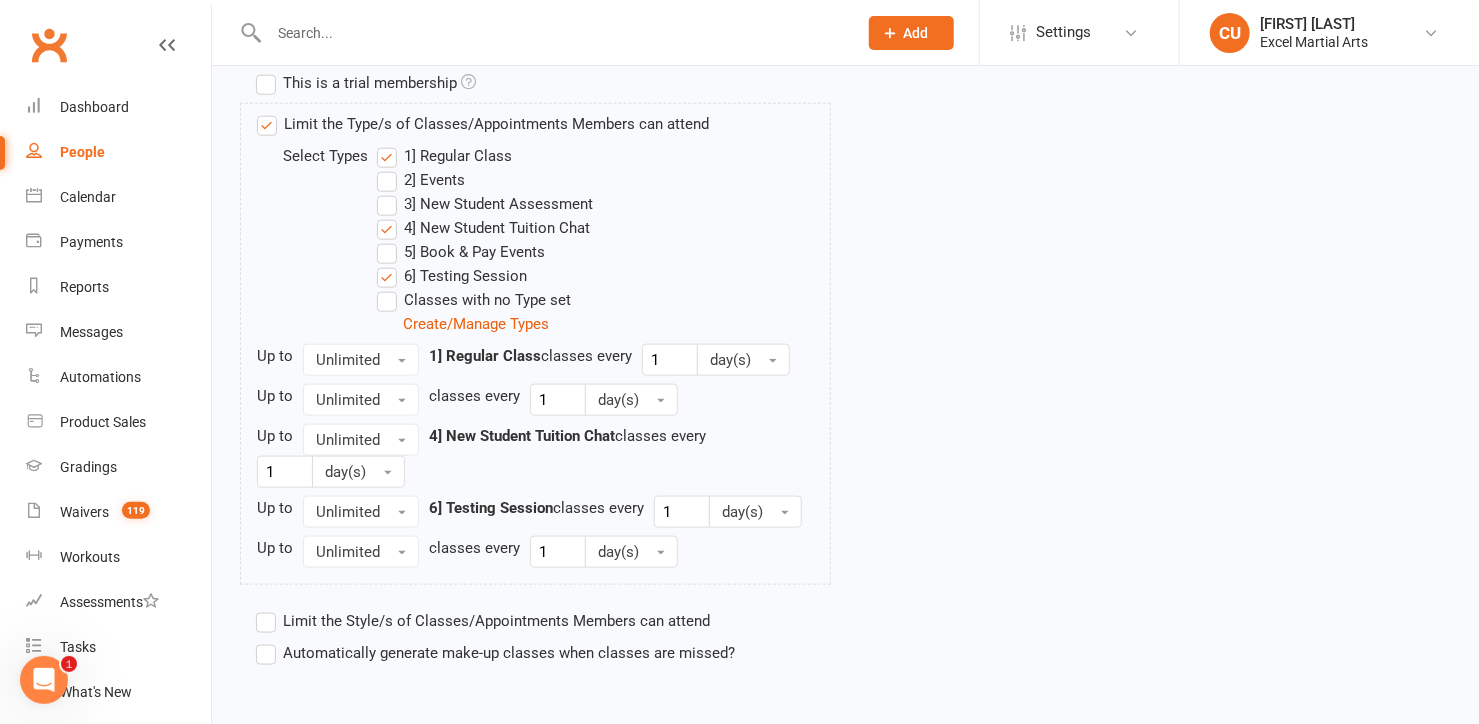 scroll, scrollTop: 1066, scrollLeft: 0, axis: vertical 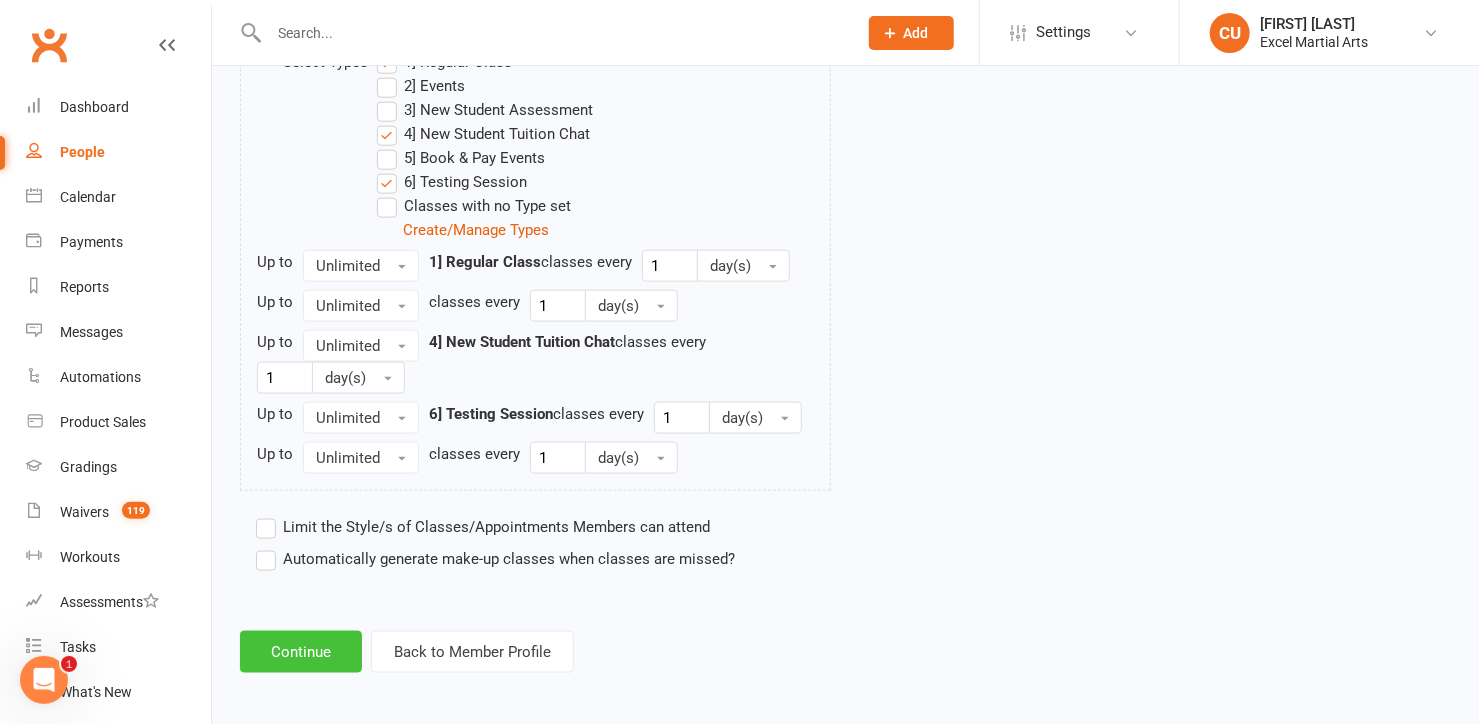 click on "Continue" at bounding box center [301, 652] 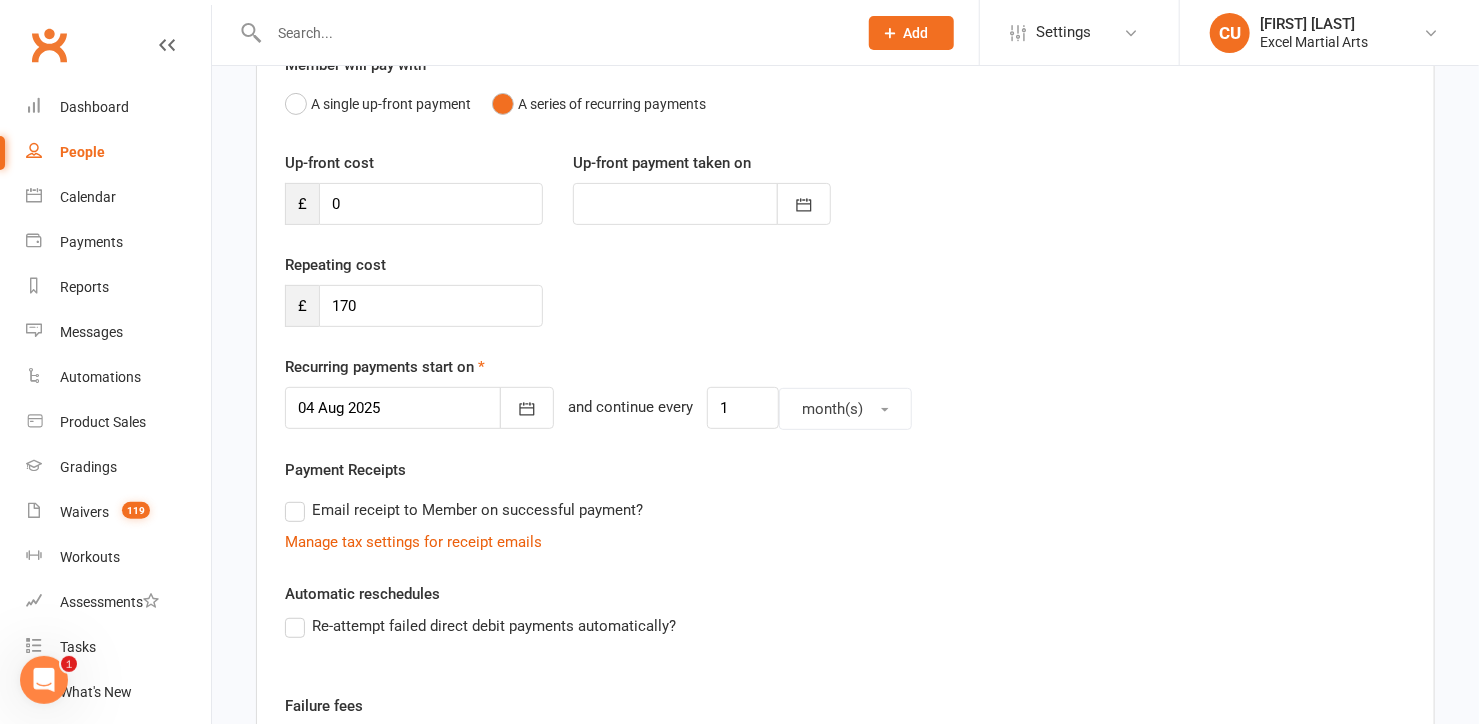 scroll, scrollTop: 202, scrollLeft: 0, axis: vertical 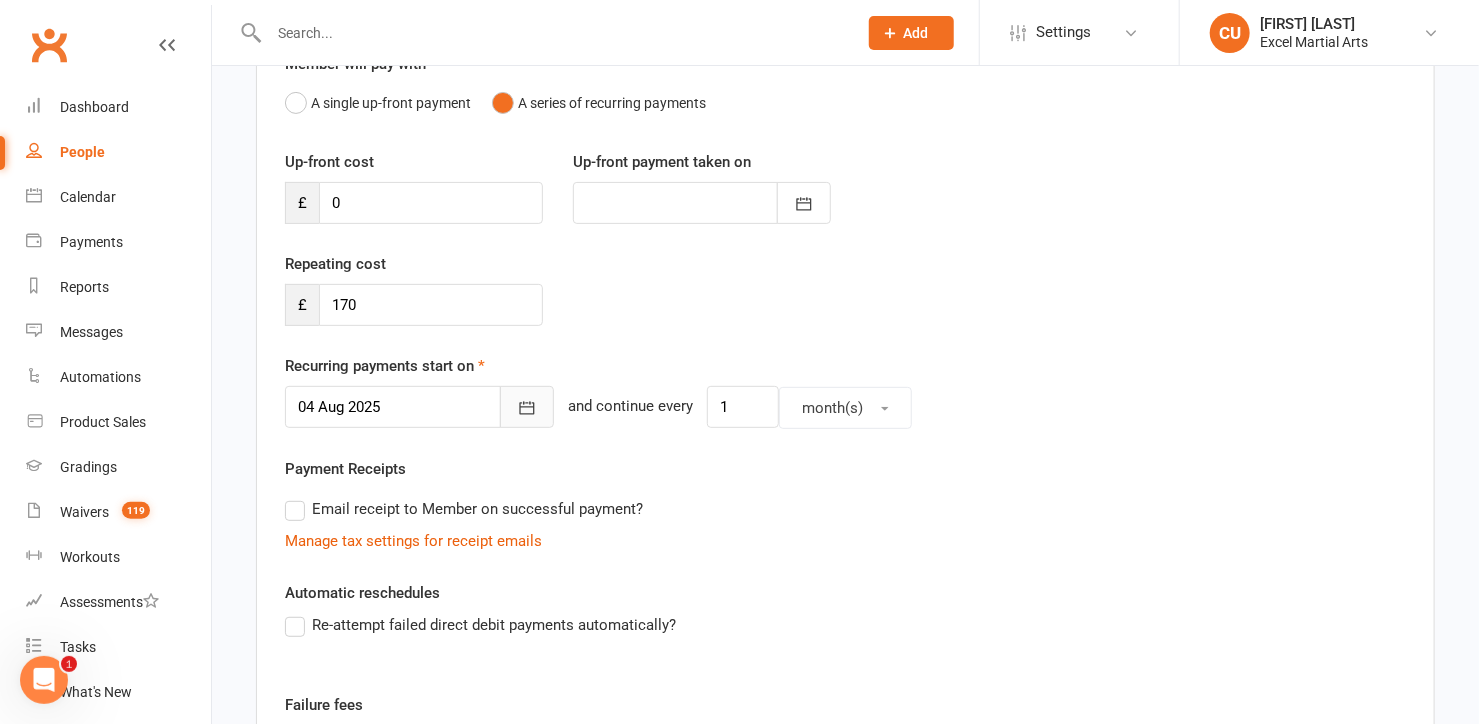 click 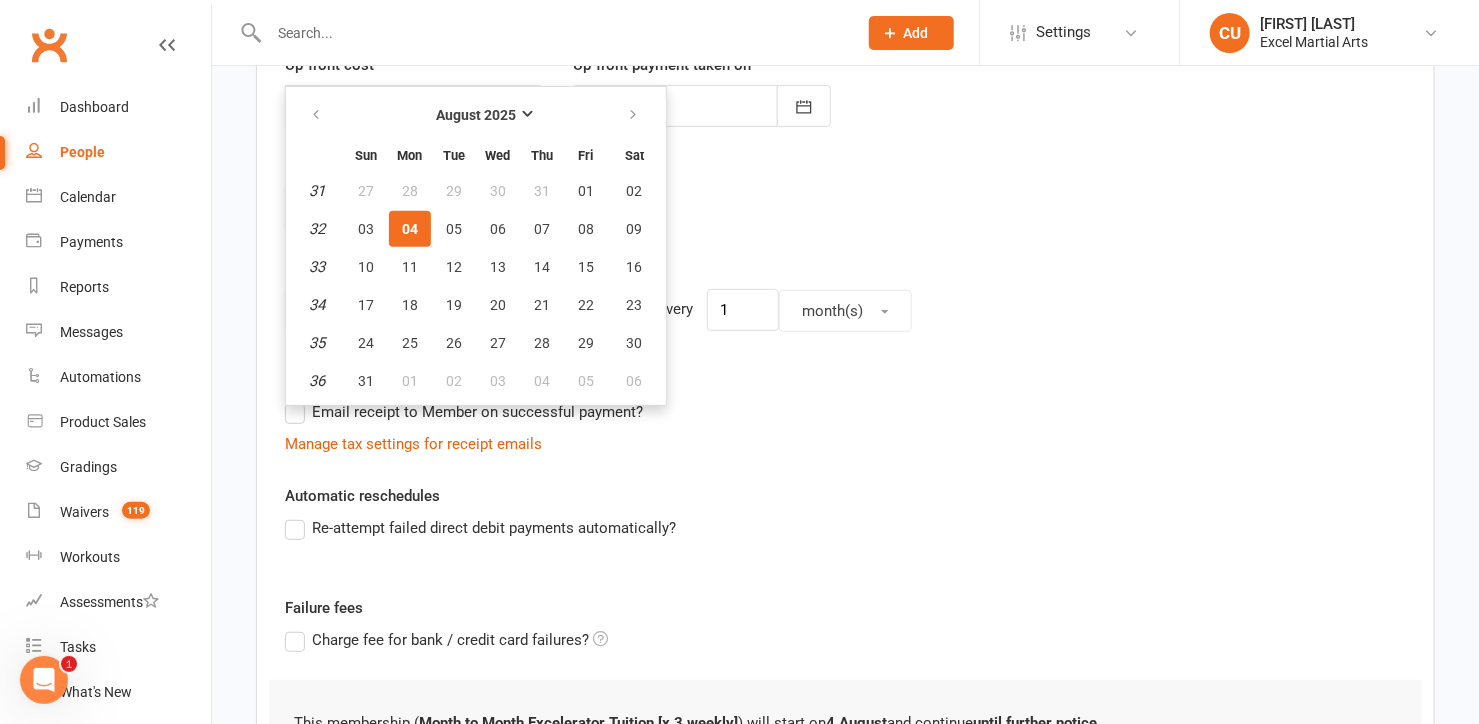 scroll, scrollTop: 298, scrollLeft: 0, axis: vertical 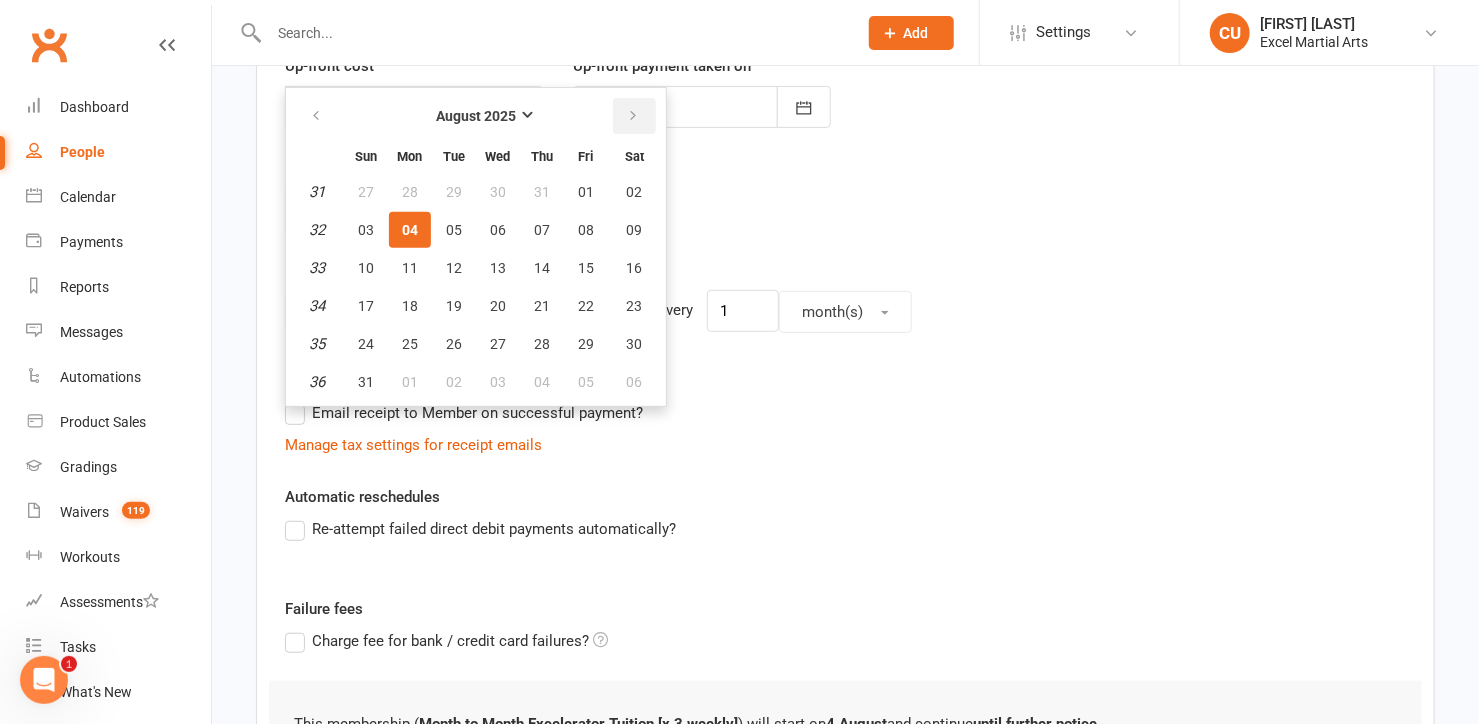 click at bounding box center [633, 116] 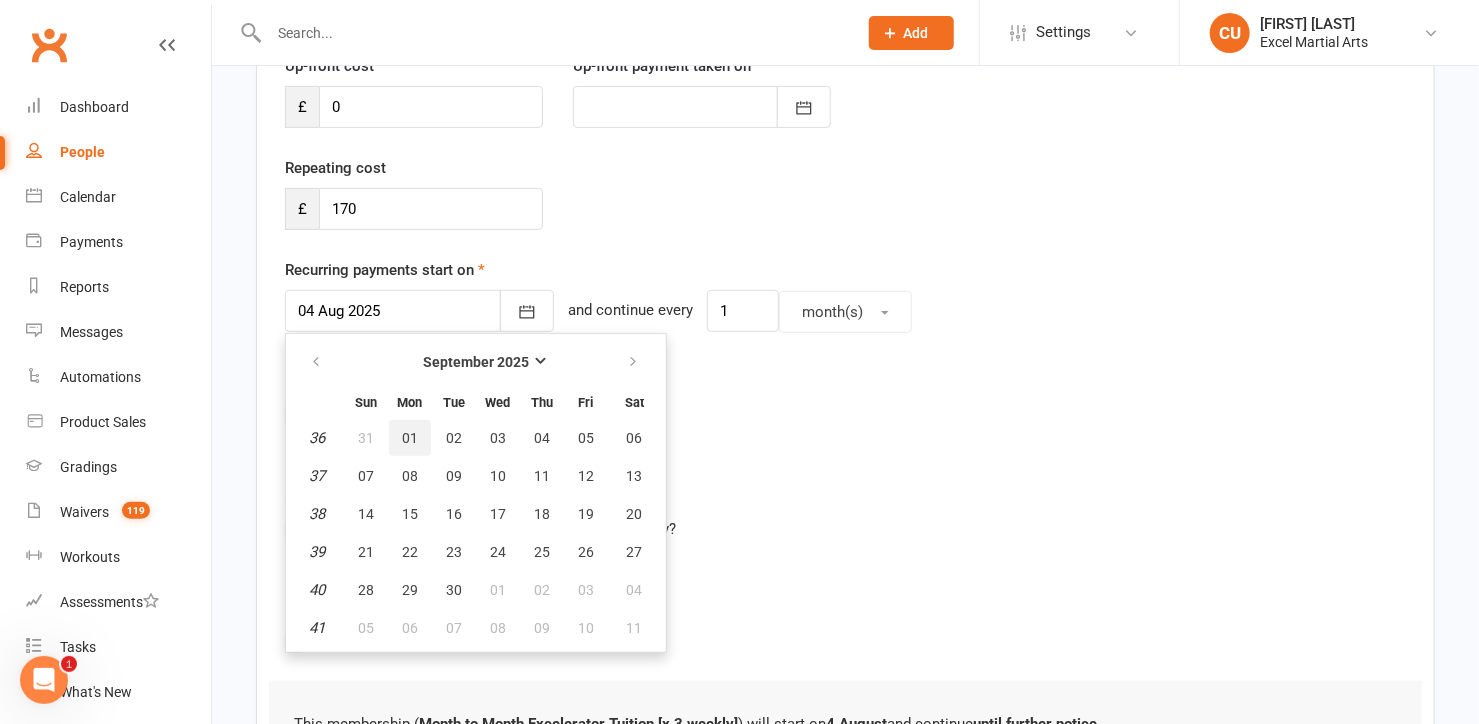 click on "01" at bounding box center (410, 438) 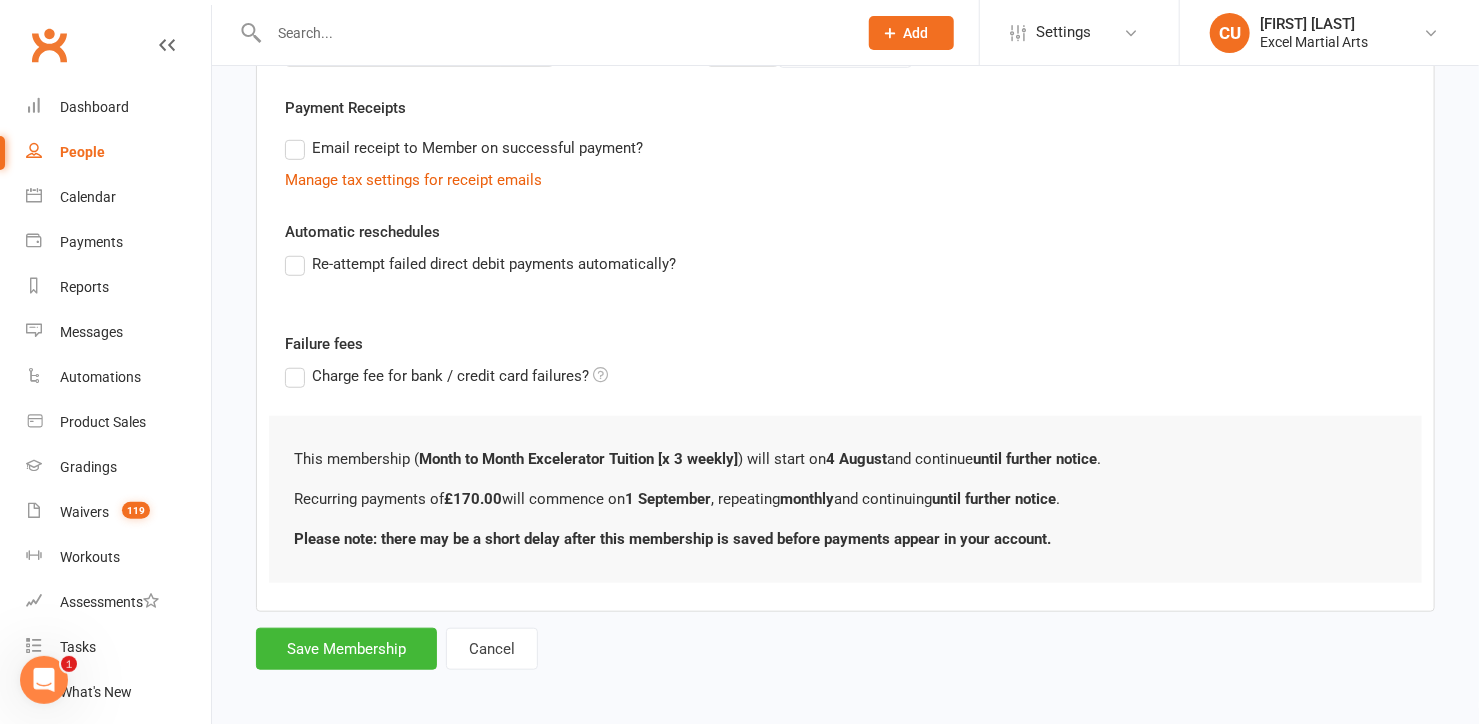 scroll, scrollTop: 566, scrollLeft: 0, axis: vertical 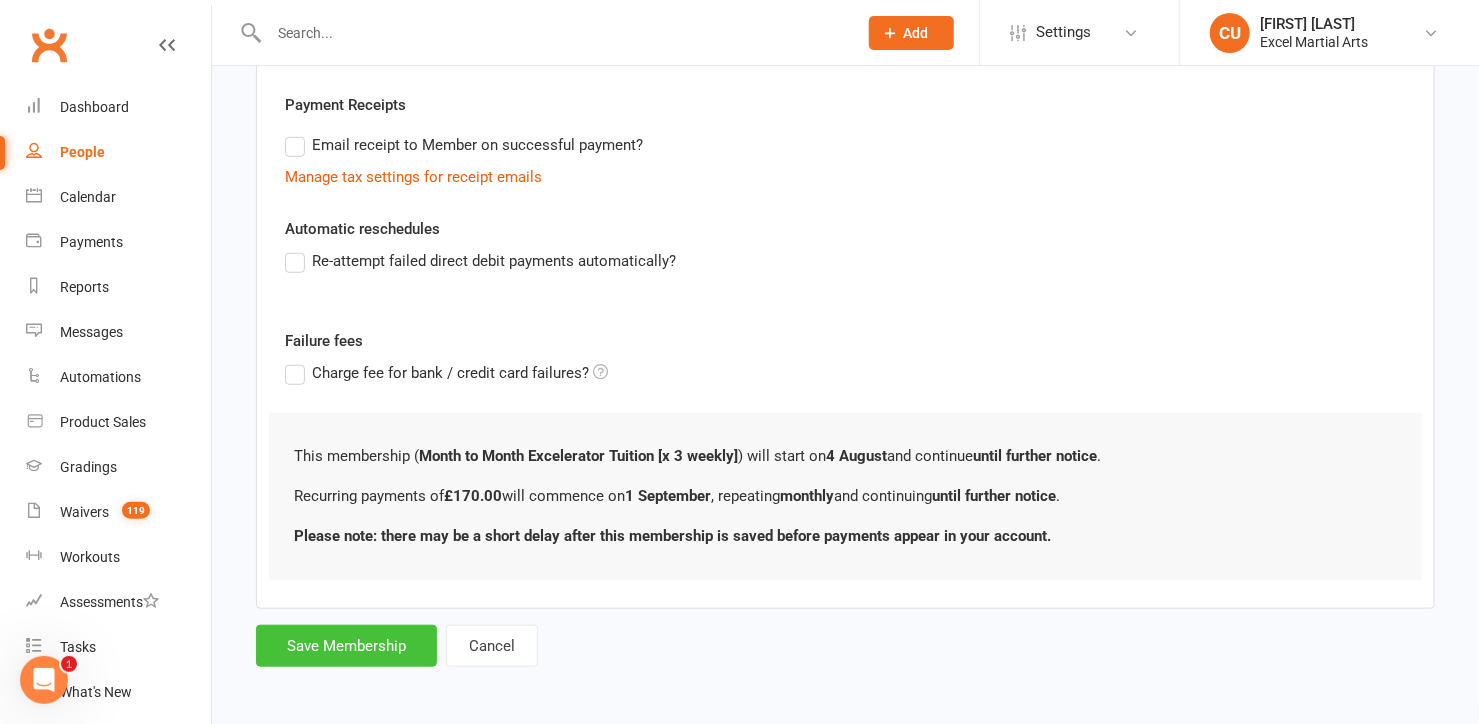 click on "Save Membership" at bounding box center (346, 646) 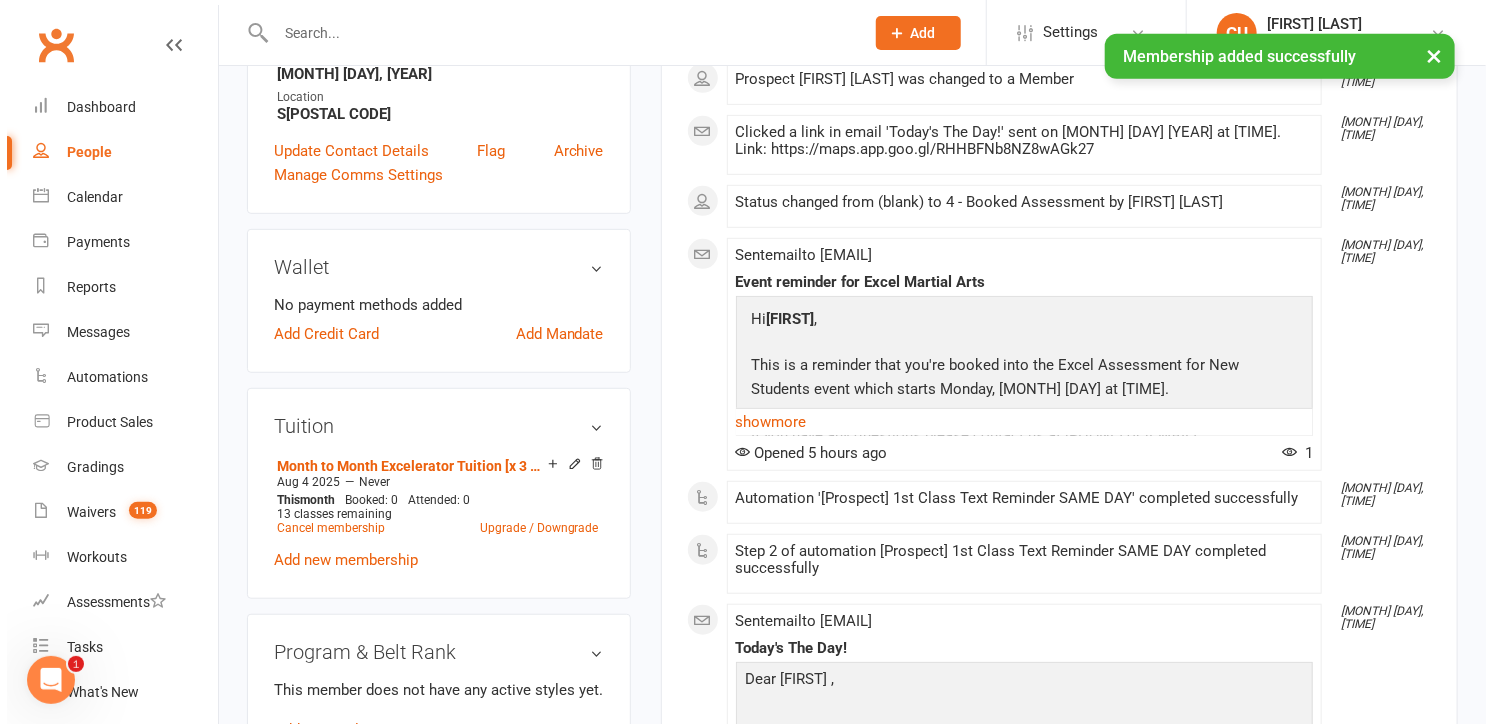 scroll, scrollTop: 421, scrollLeft: 0, axis: vertical 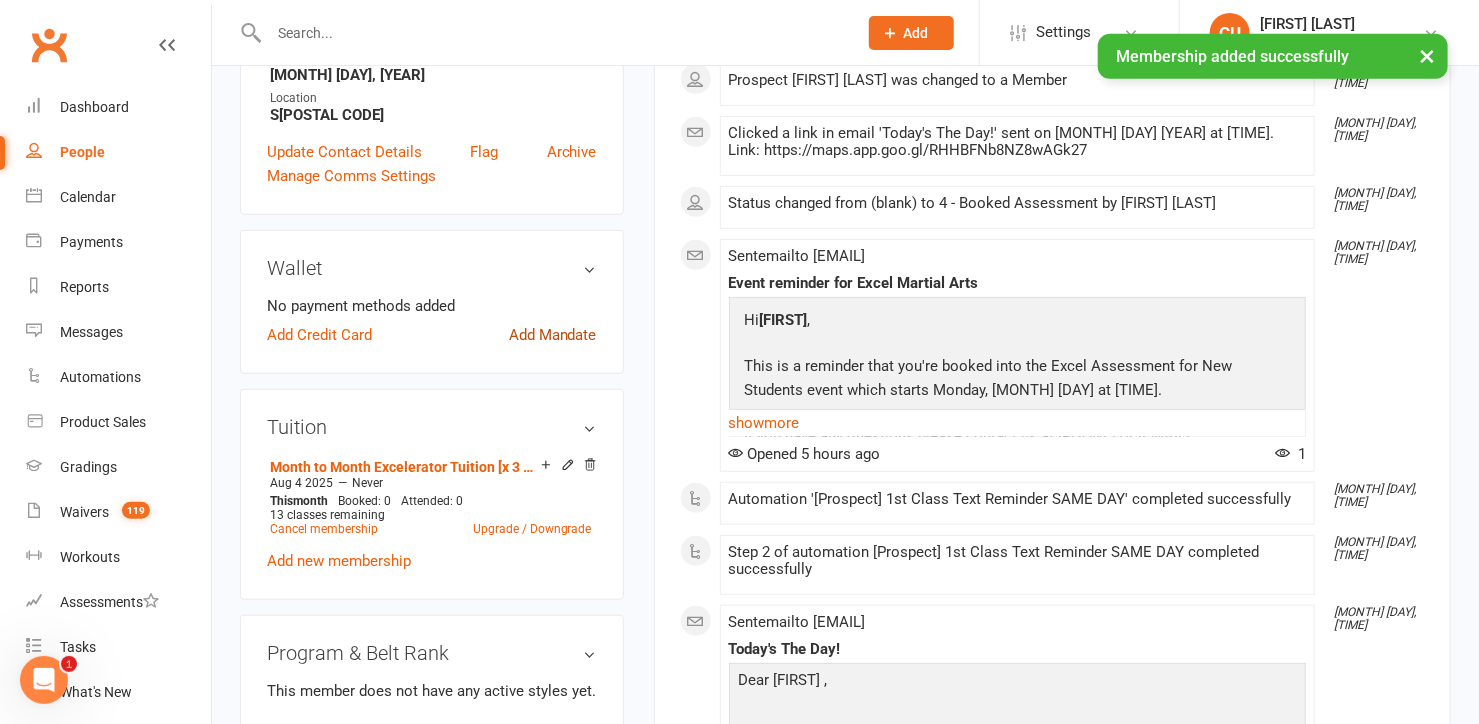 click on "Add Mandate" at bounding box center (553, 335) 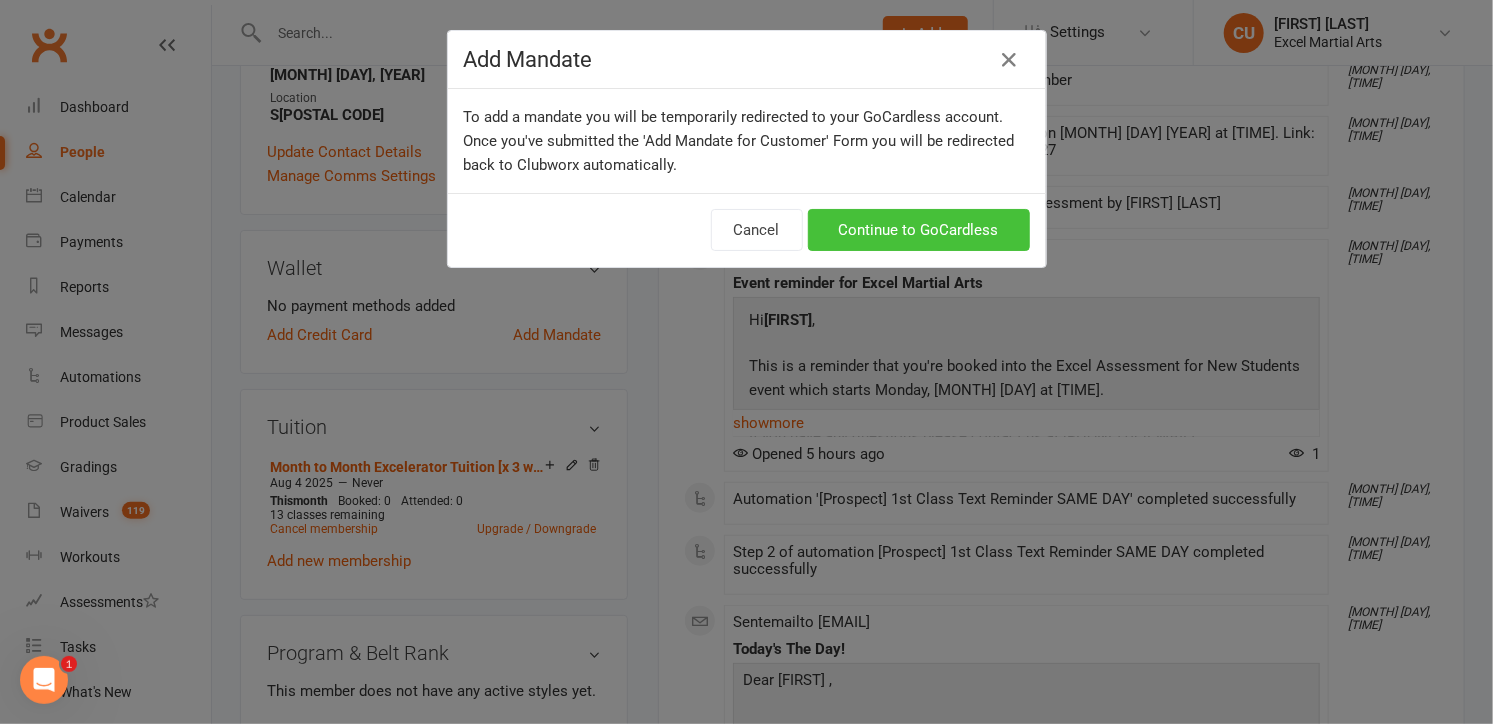 click on "Continue to GoCardless" at bounding box center (919, 230) 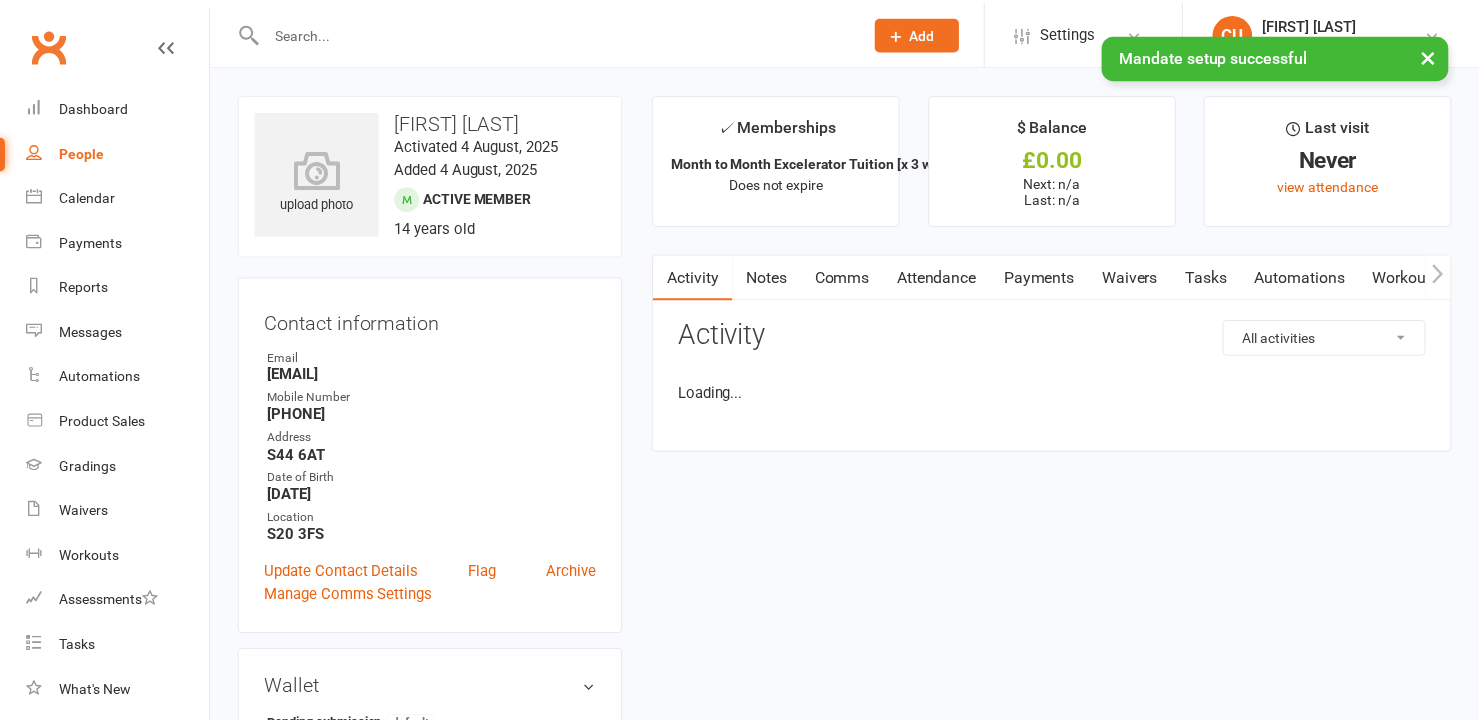 scroll, scrollTop: 0, scrollLeft: 0, axis: both 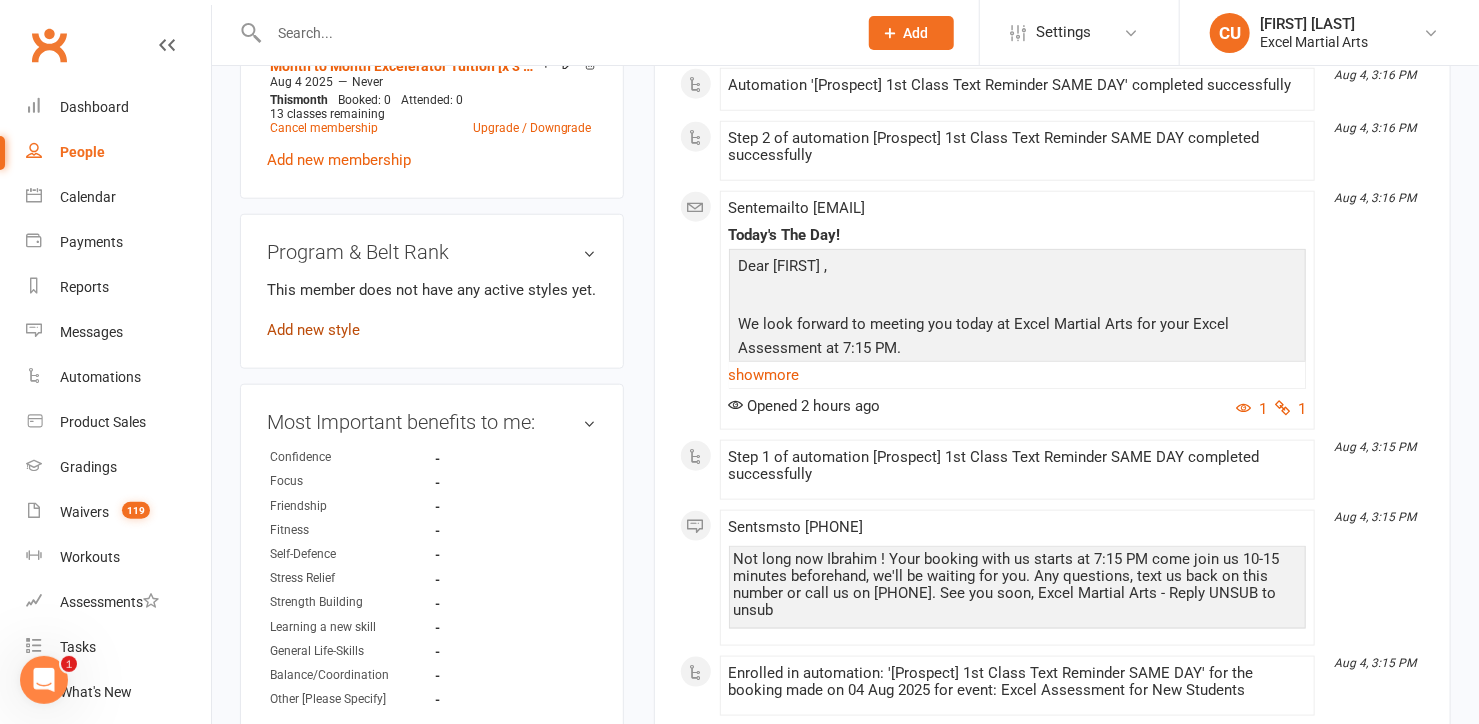 click on "Add new style" at bounding box center (313, 330) 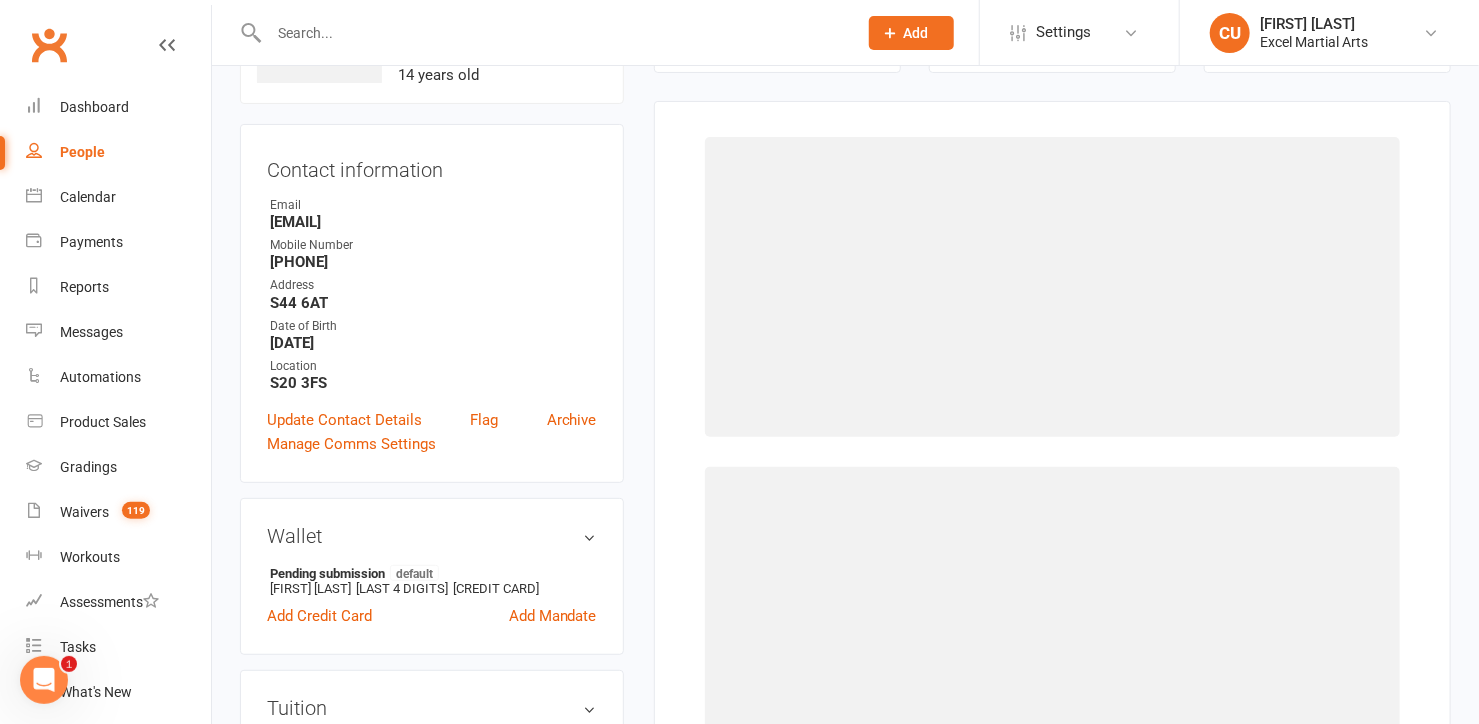 scroll, scrollTop: 153, scrollLeft: 0, axis: vertical 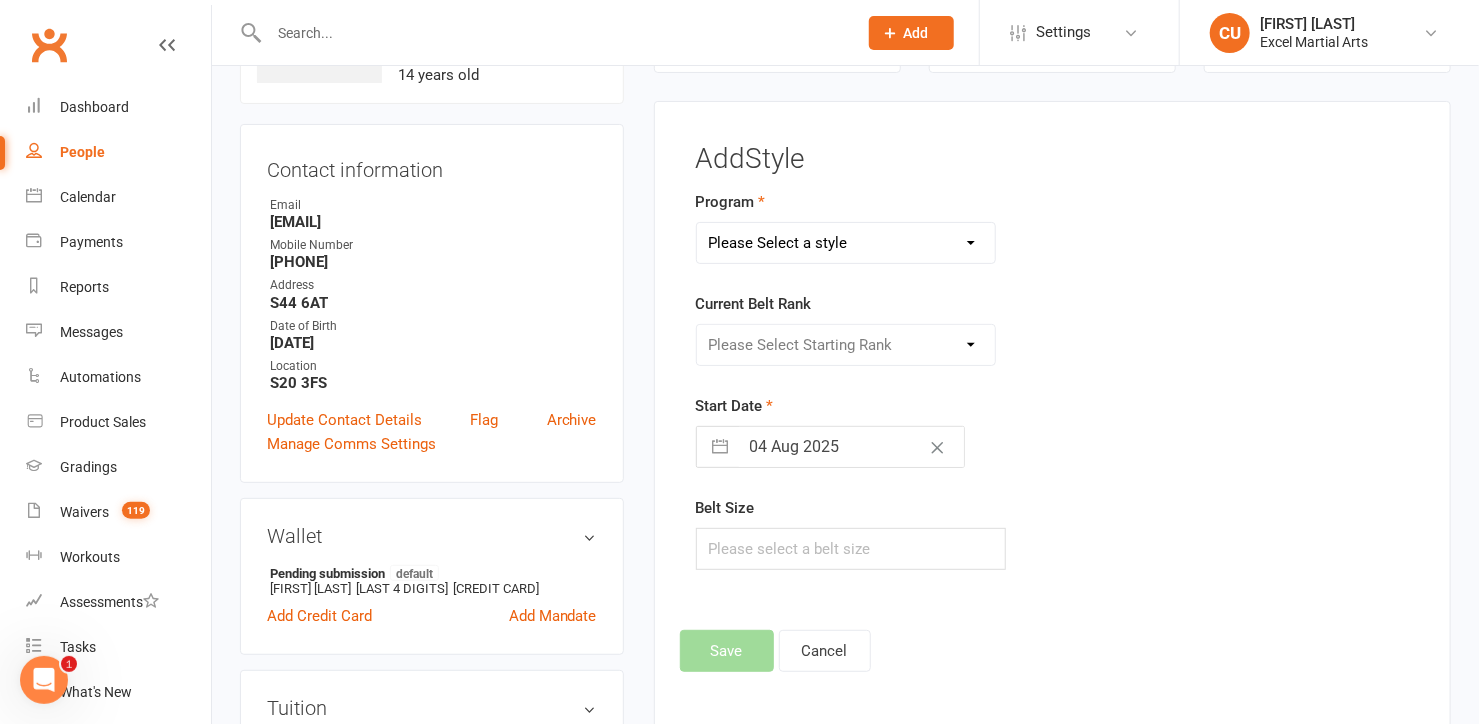 click on "Please Select a style Adults & Teens Juniors Ministrike" at bounding box center [846, 243] 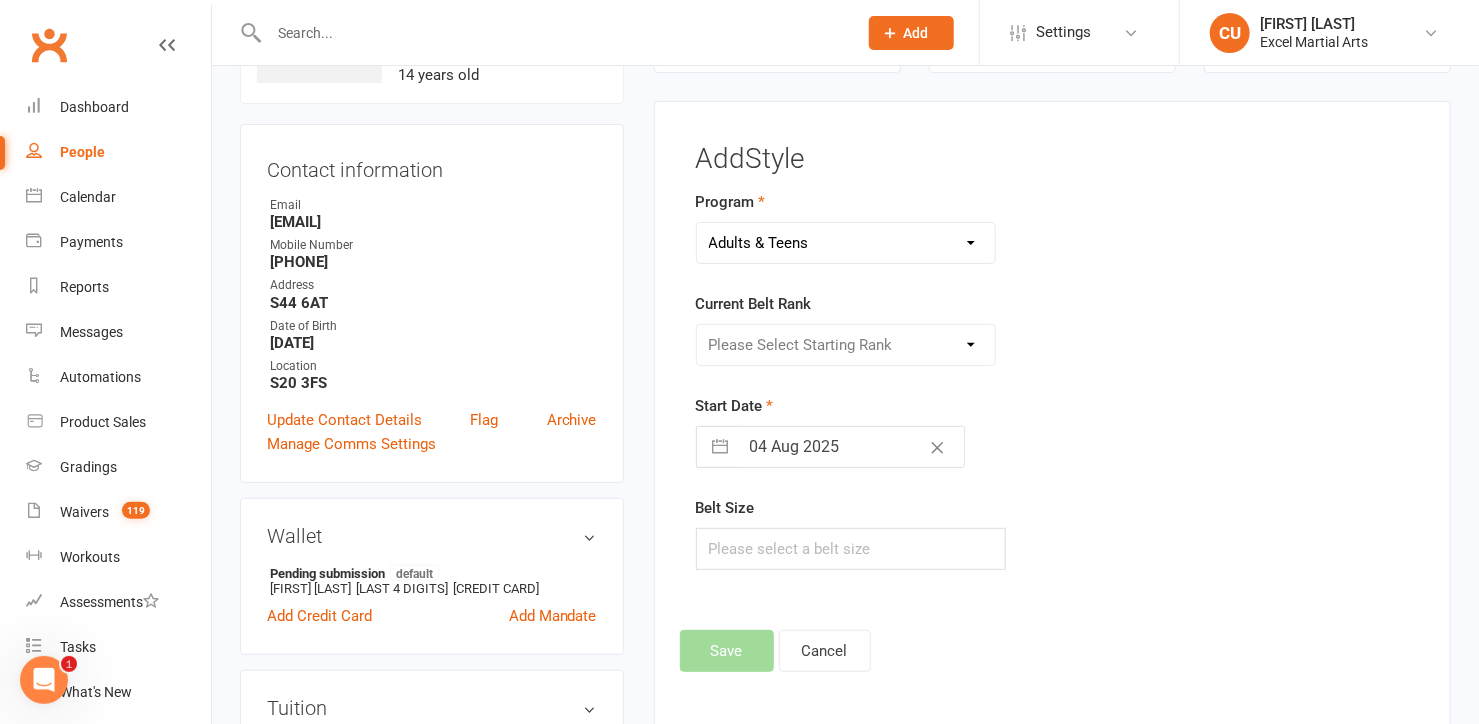 click on "Please Select a style Adults & Teens Juniors Ministrike" at bounding box center (846, 243) 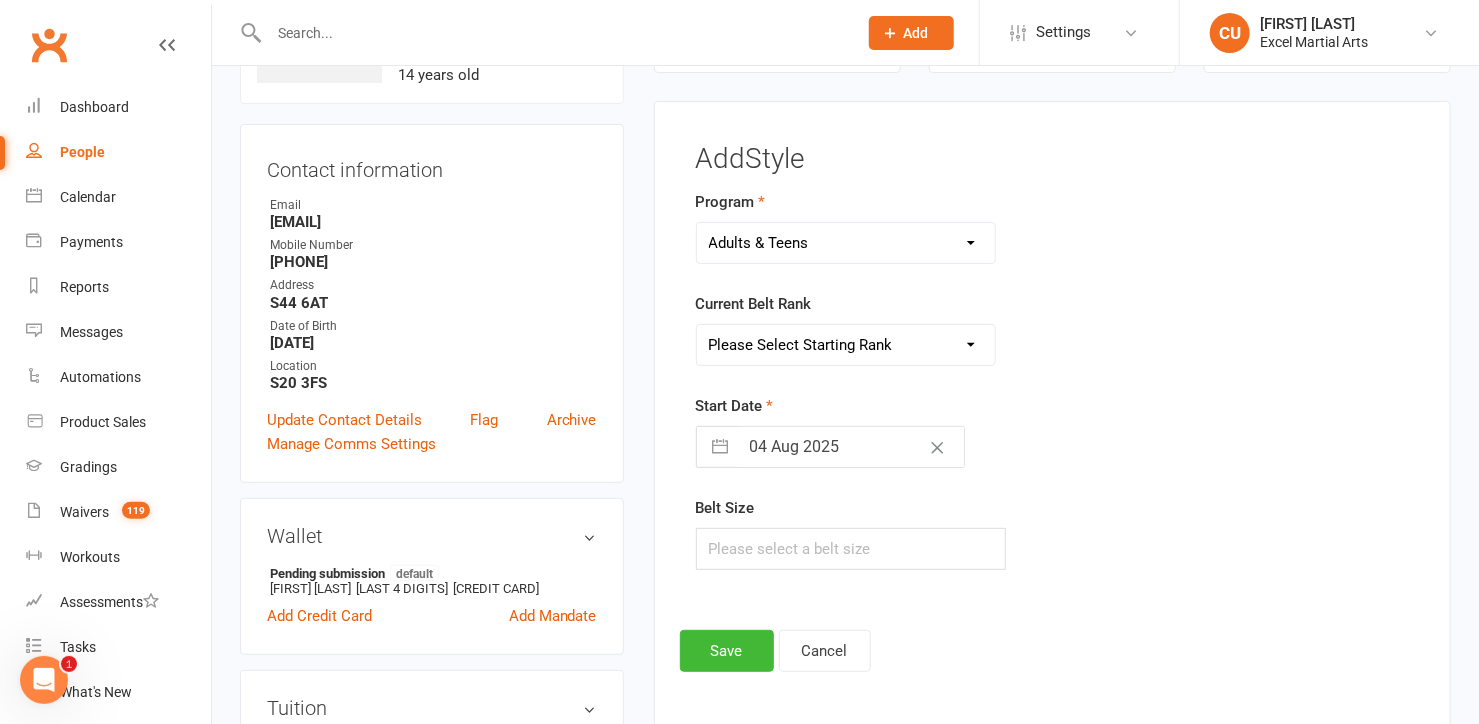 click on "Please Select Starting Rank Excel Experience White Belt Yellow Belt Orange Belt Green Belt Purple Belt Blue Belt Blue Black Stripe Belt Brown Belt Brown Black Stripe Belt Red Belt Red Black Stripe Belt Cycle Belt Black Belt 1st Degree Black Belt 2nd Degree Black Belt 3rd Degree Black Belt 4th Degree Black Belt 5th Degree Black Belt" at bounding box center (846, 345) 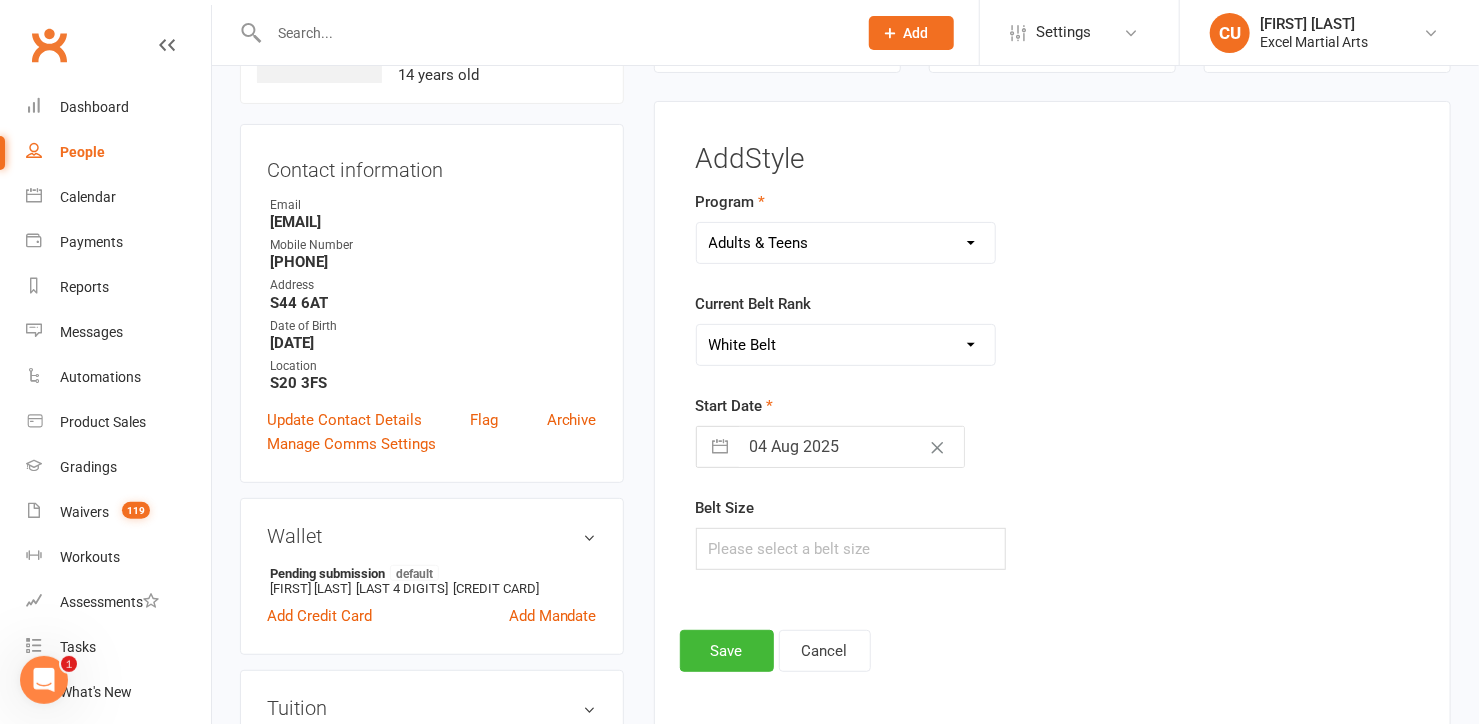 click on "Please Select Starting Rank Excel Experience White Belt Yellow Belt Orange Belt Green Belt Purple Belt Blue Belt Blue Black Stripe Belt Brown Belt Brown Black Stripe Belt Red Belt Red Black Stripe Belt Cycle Belt Black Belt 1st Degree Black Belt 2nd Degree Black Belt 3rd Degree Black Belt 4th Degree Black Belt 5th Degree Black Belt" at bounding box center (846, 345) 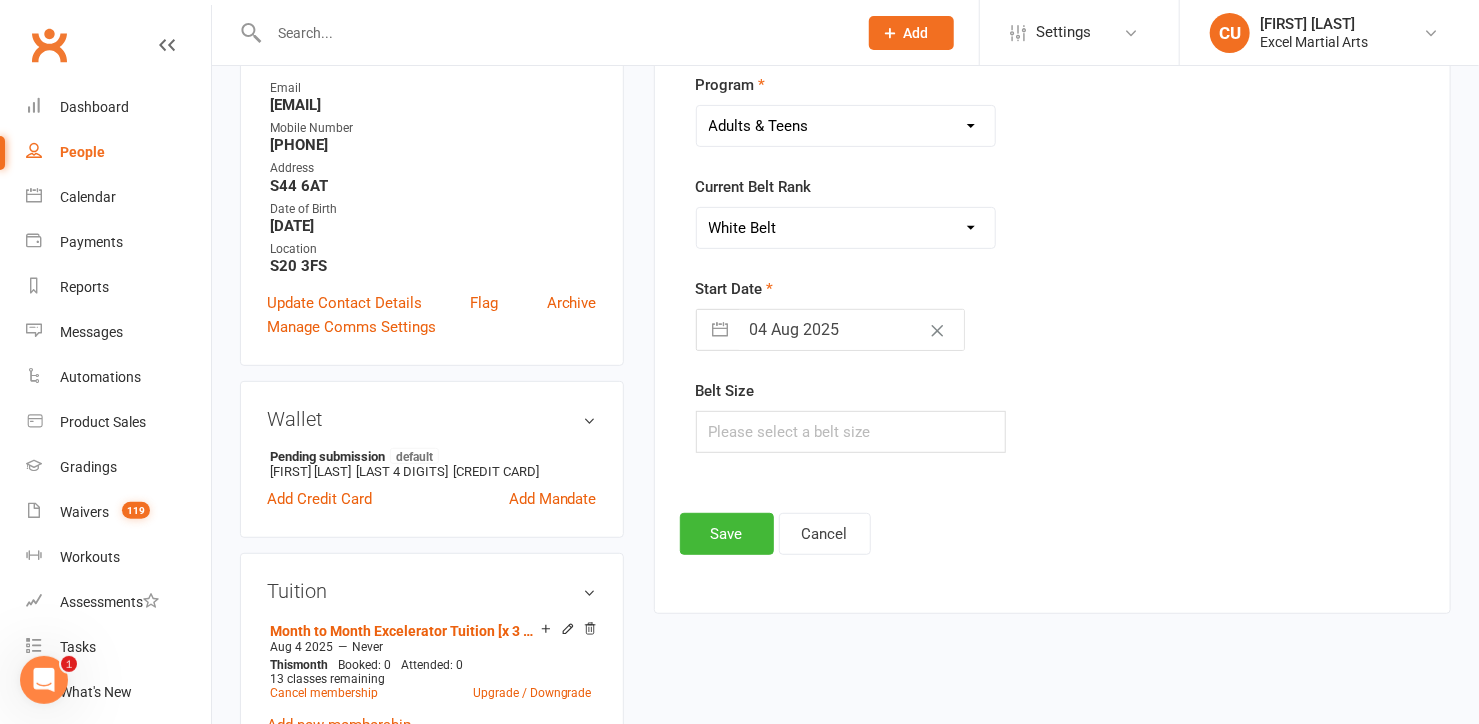 scroll, scrollTop: 275, scrollLeft: 0, axis: vertical 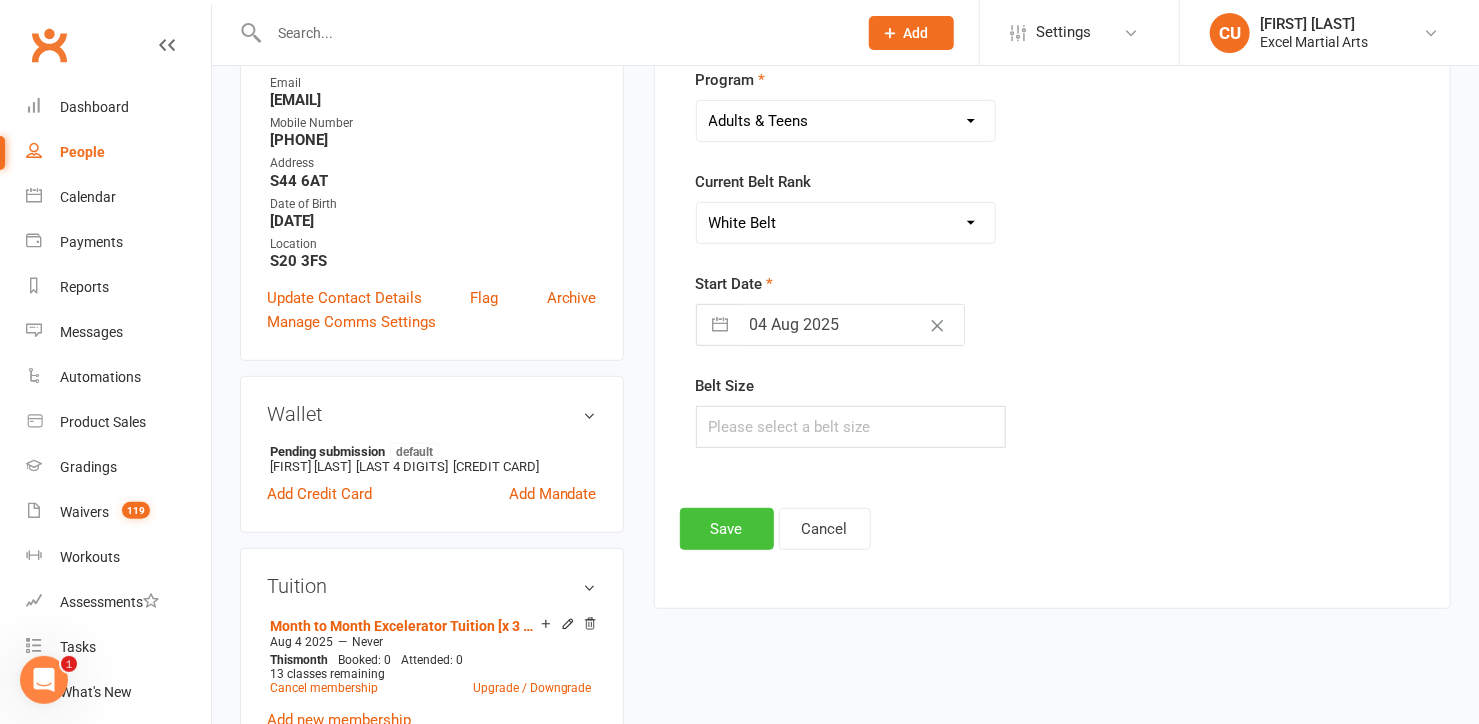 click on "Save" at bounding box center (727, 529) 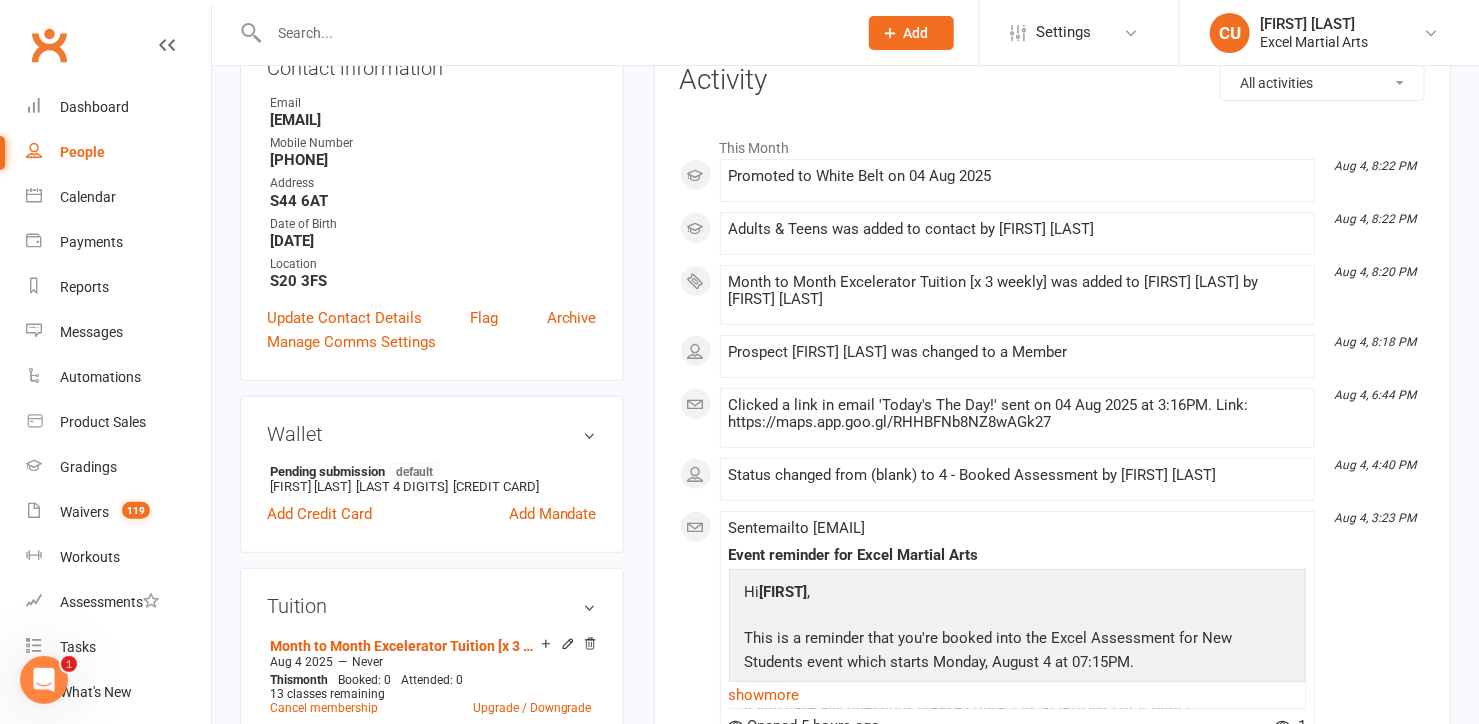 scroll, scrollTop: 0, scrollLeft: 0, axis: both 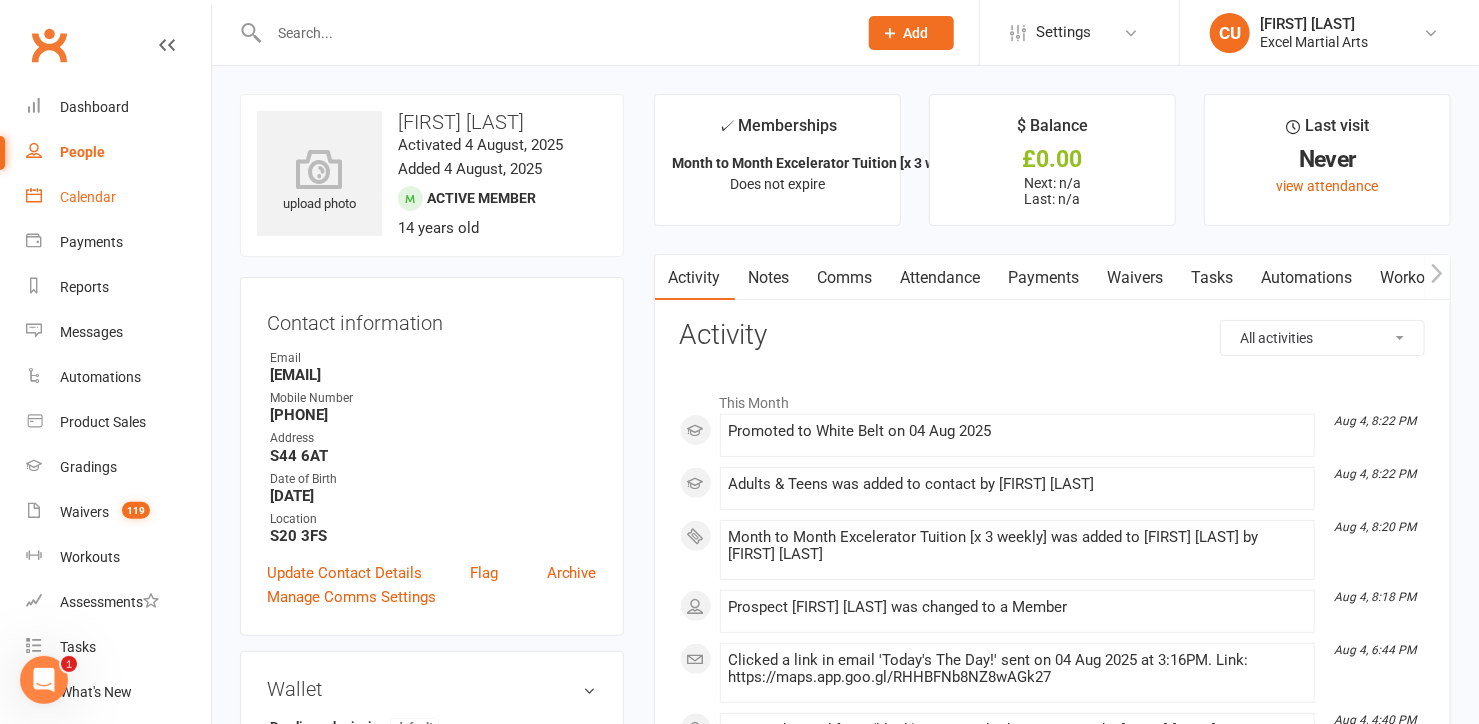 click on "Calendar" at bounding box center [88, 197] 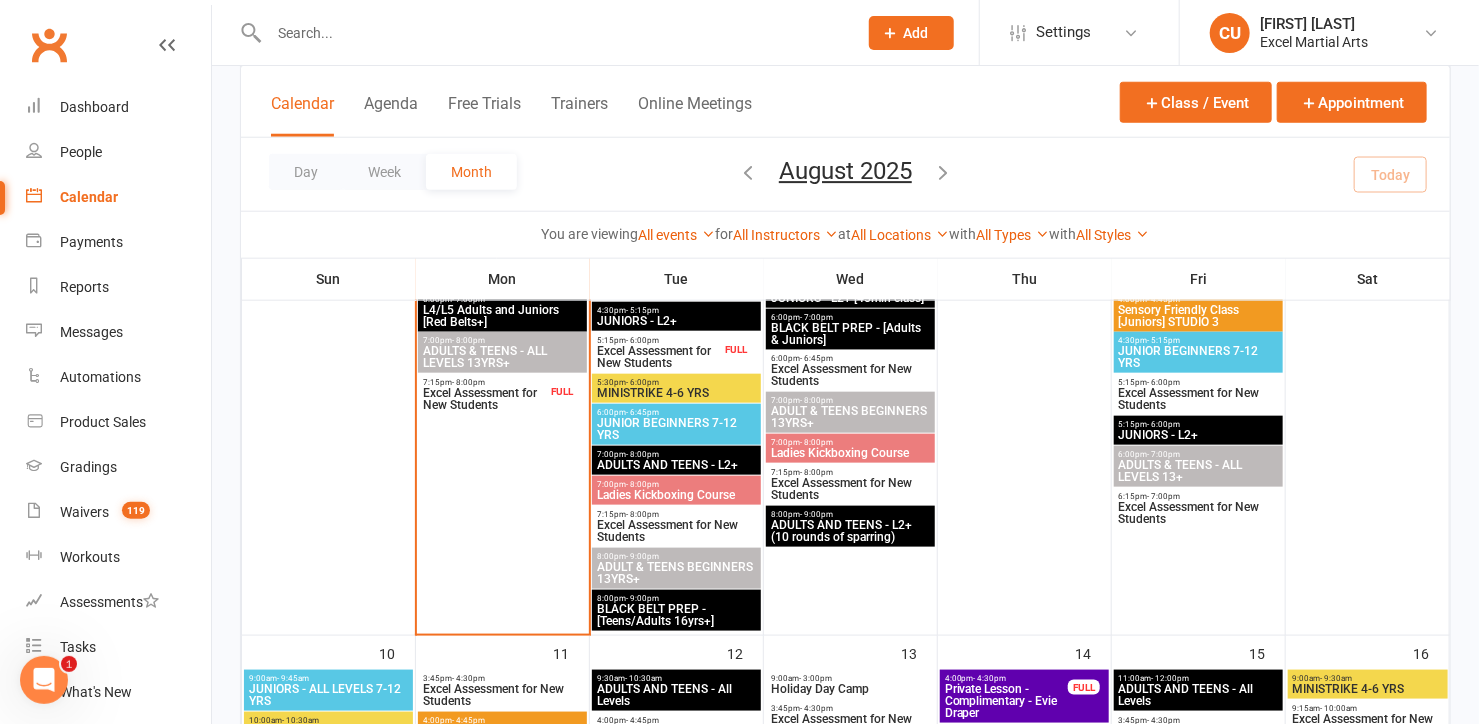 scroll, scrollTop: 968, scrollLeft: 0, axis: vertical 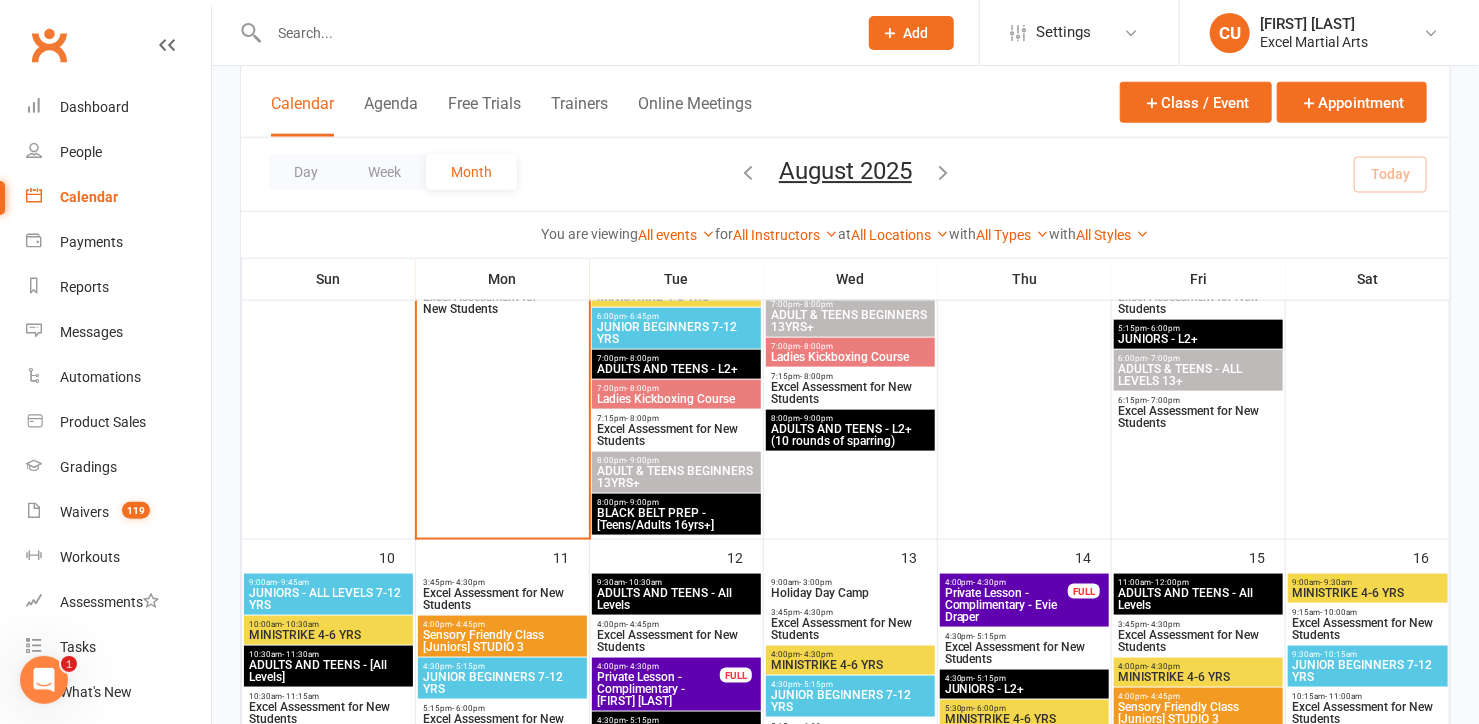 click on "ADULT & TEENS BEGINNERS 13YRS+" at bounding box center [676, 477] 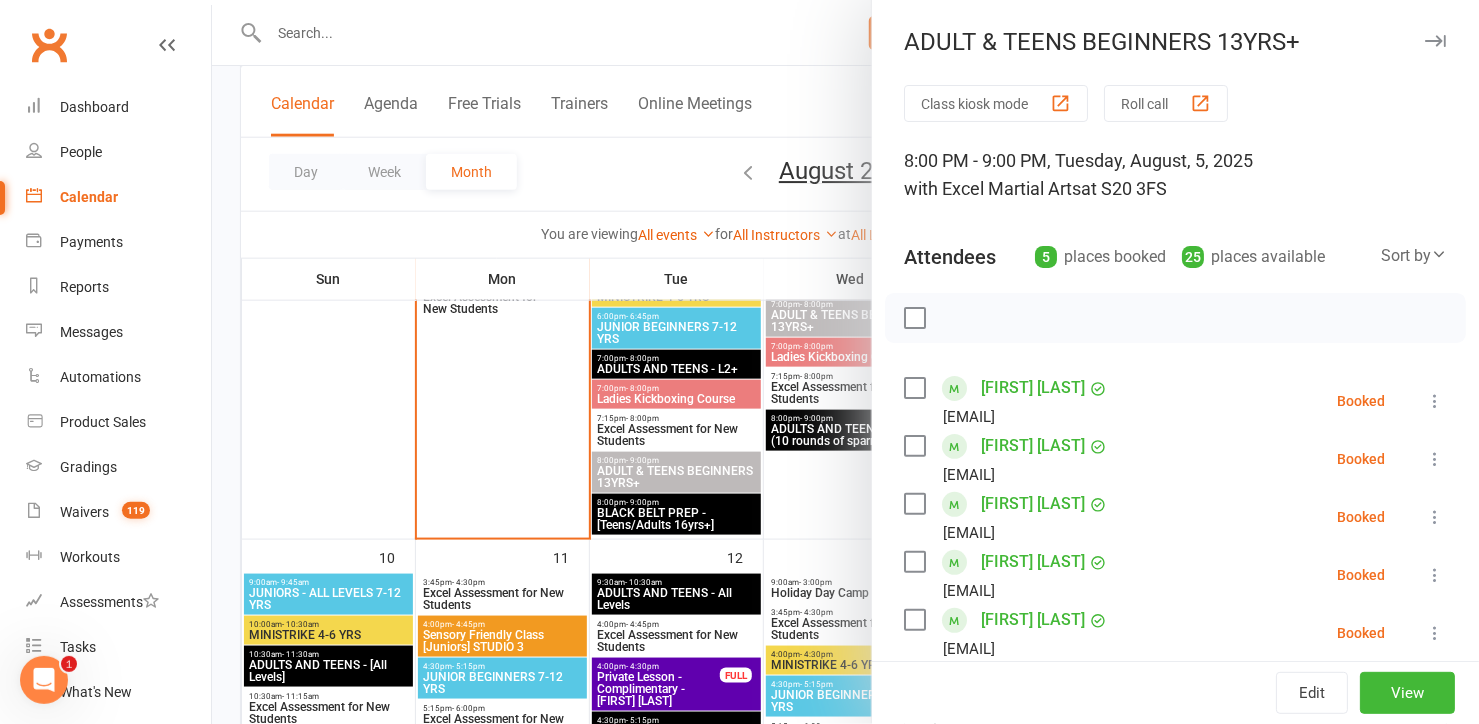 scroll, scrollTop: 357, scrollLeft: 0, axis: vertical 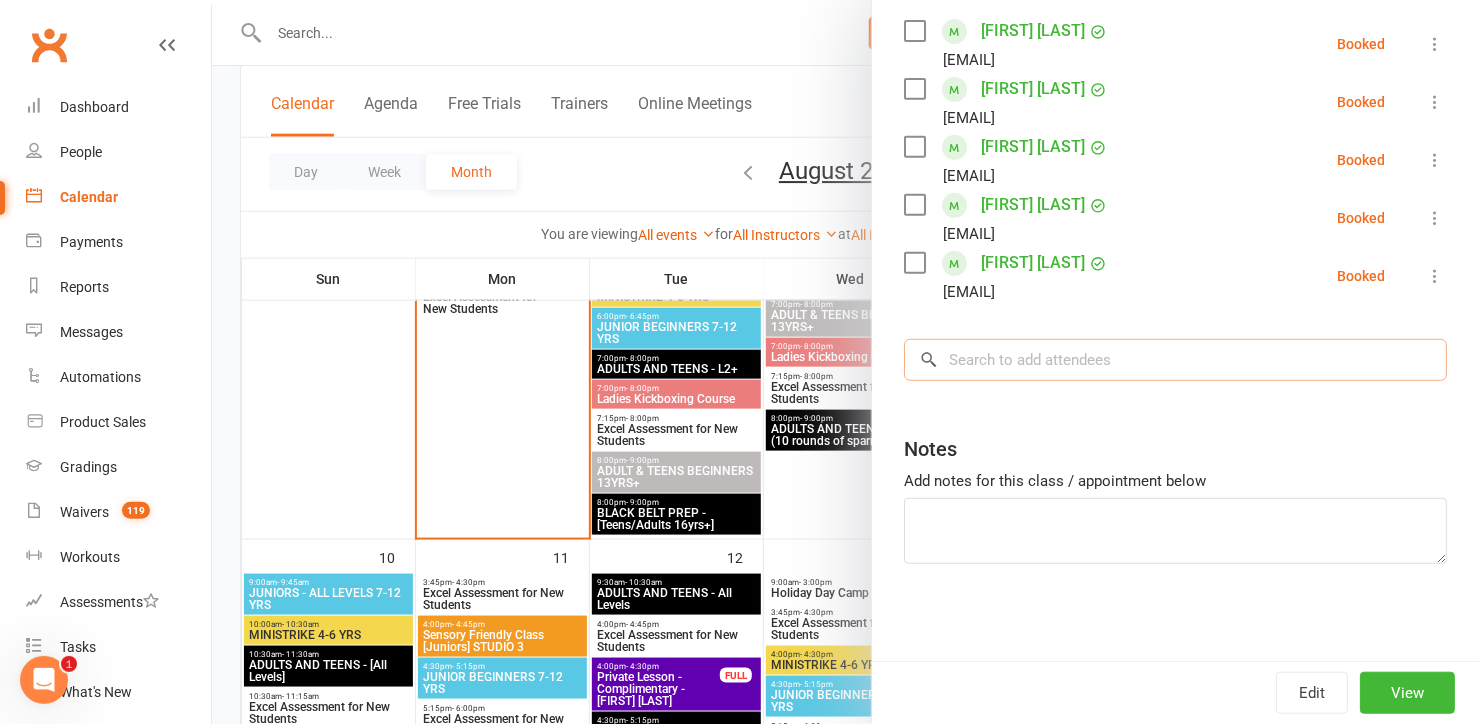 click at bounding box center (1175, 360) 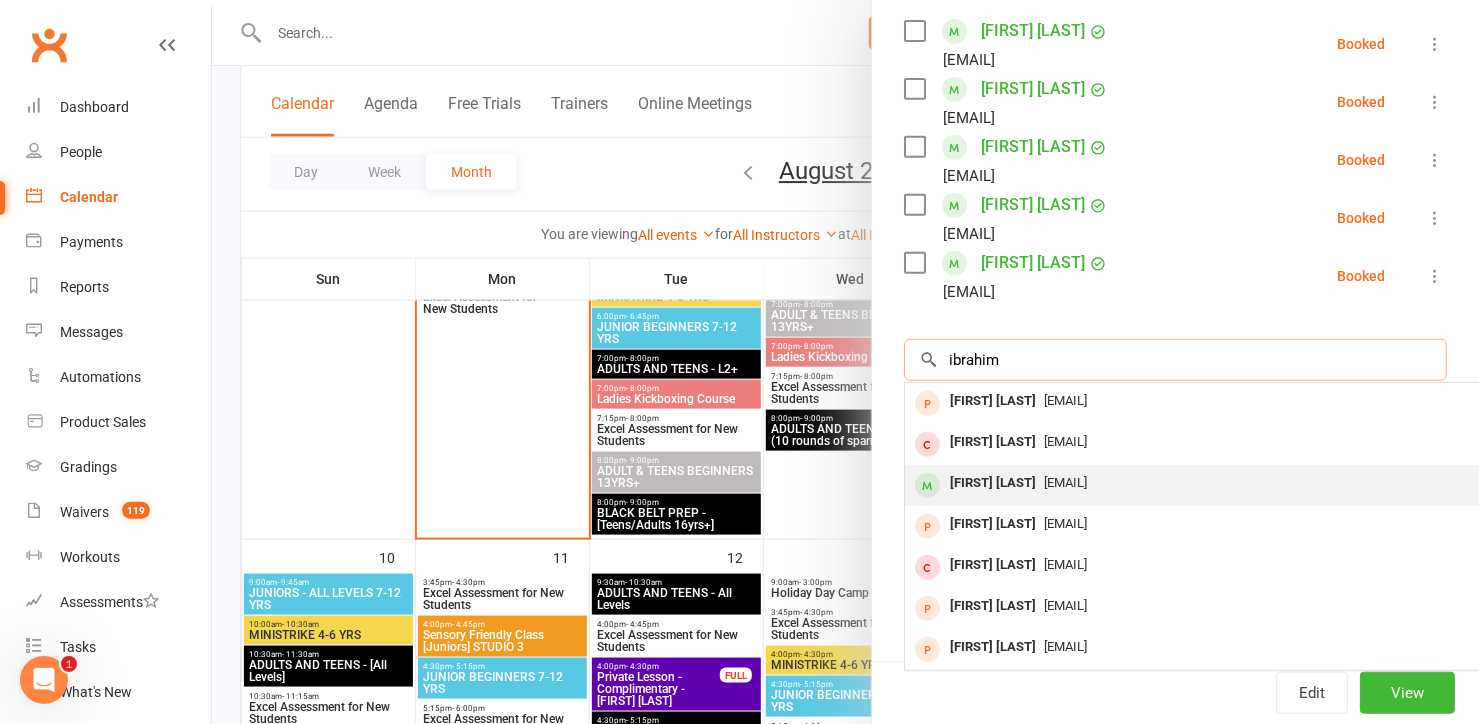 type on "ibrahim" 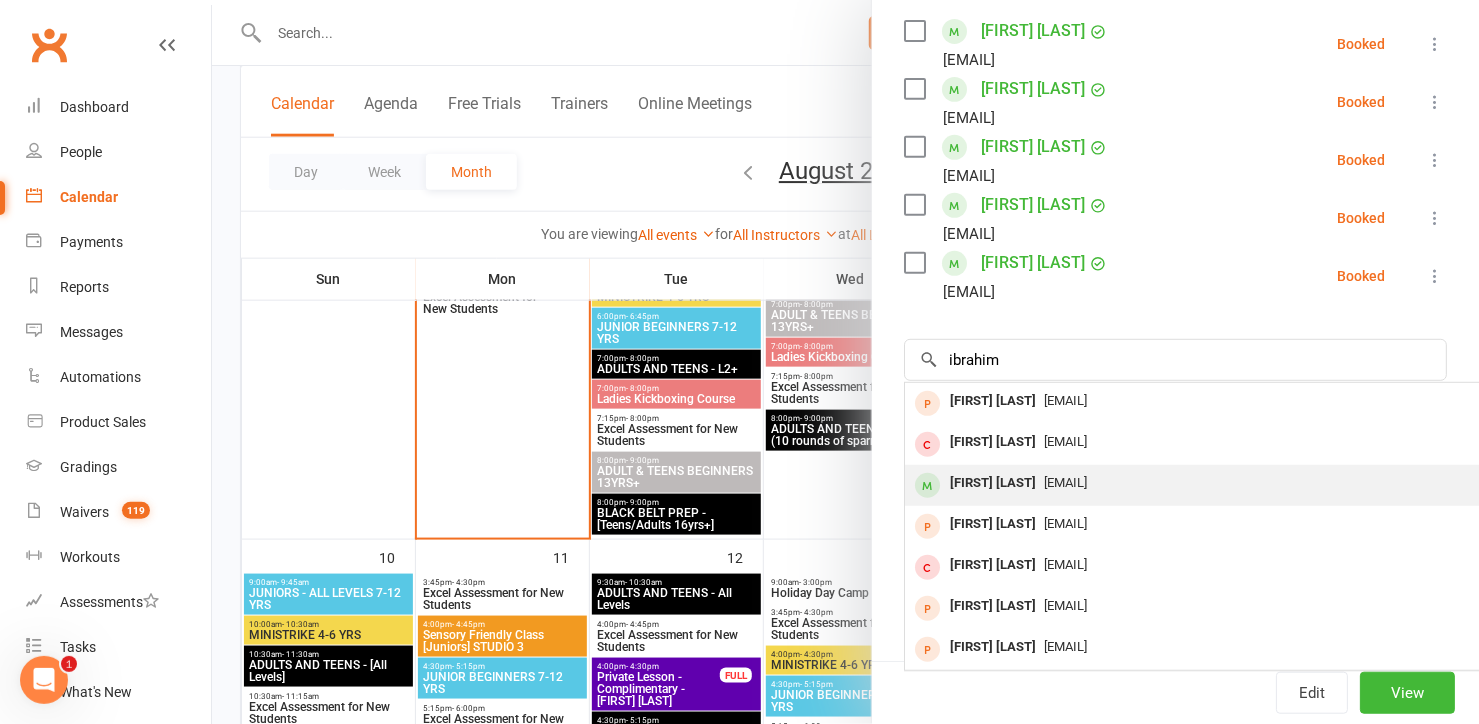 click on "[FIRST] [LAST]" at bounding box center [993, 483] 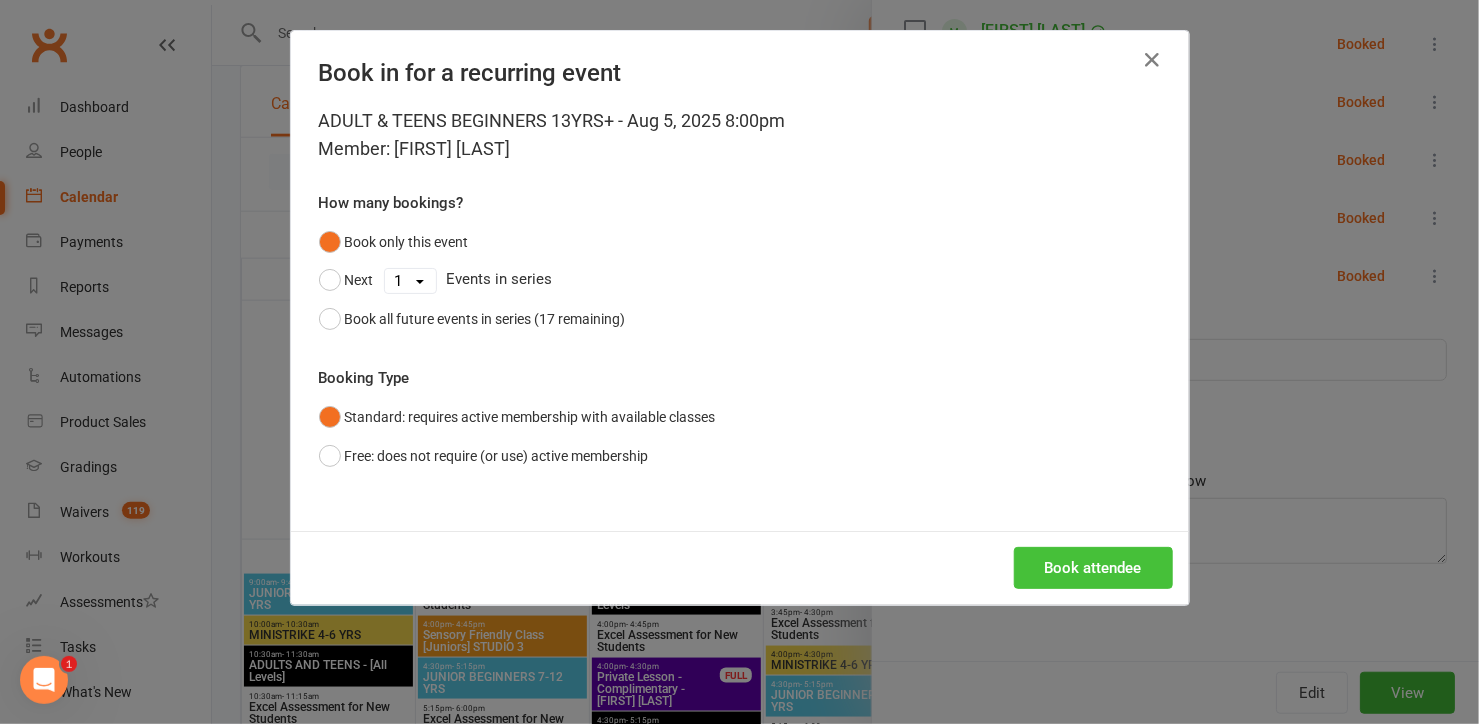 click on "Book attendee" at bounding box center [1093, 568] 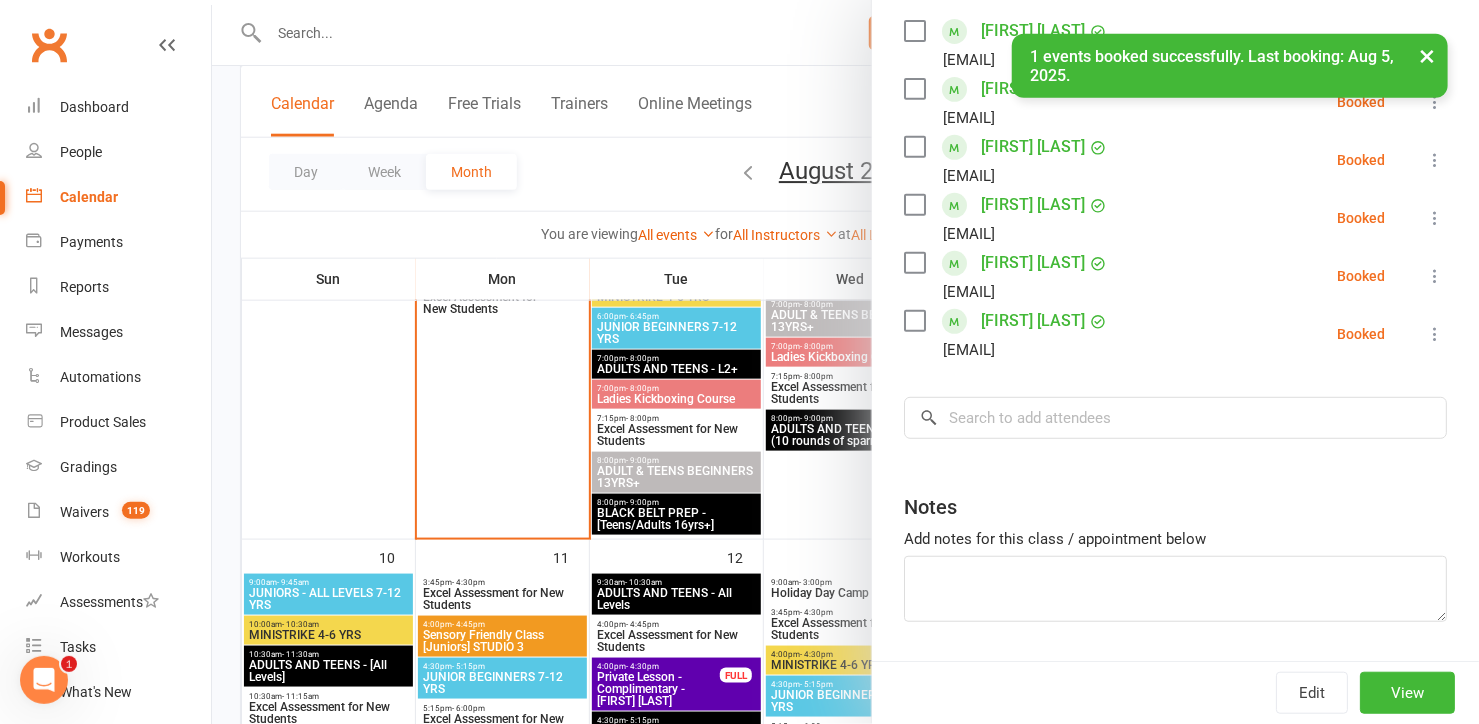 scroll, scrollTop: 0, scrollLeft: 0, axis: both 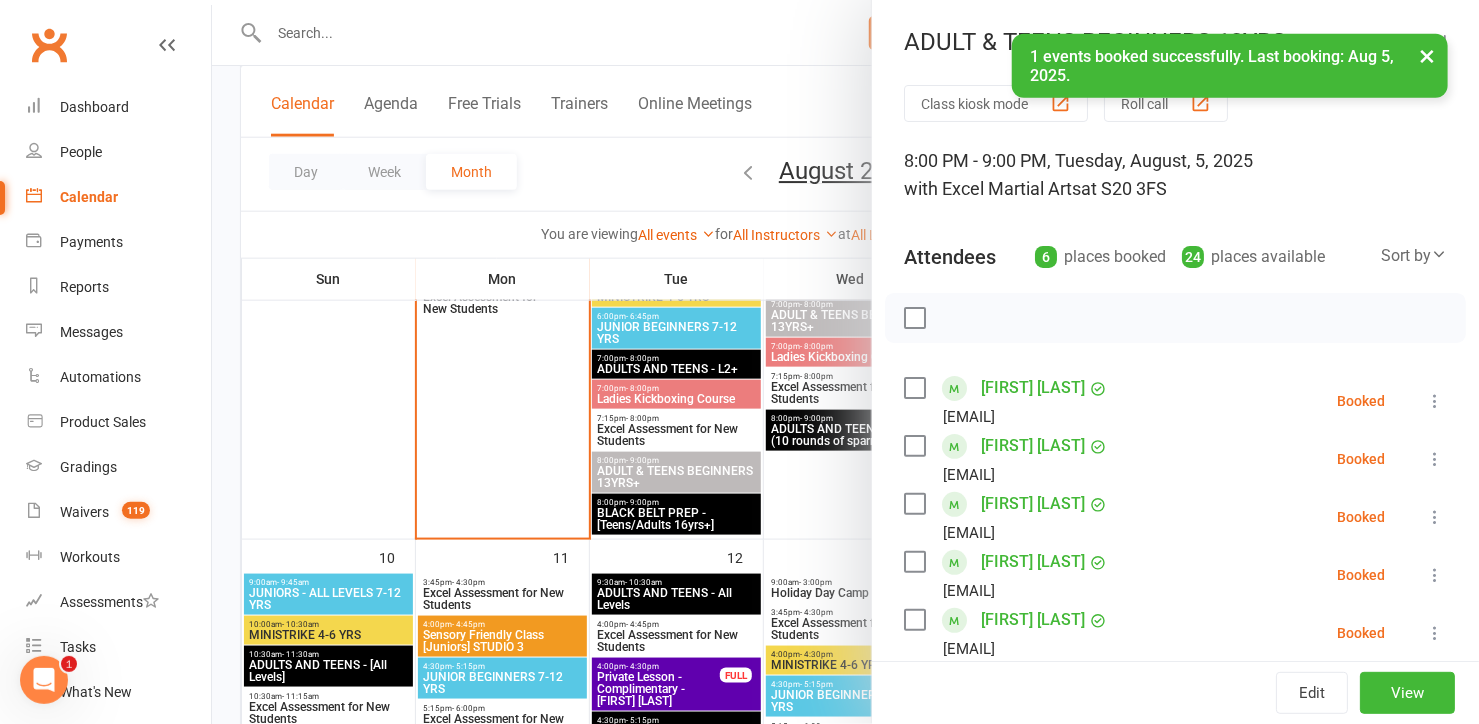 click on "× 1 events booked successfully. Last booking: Aug 5, 2025." at bounding box center (726, 34) 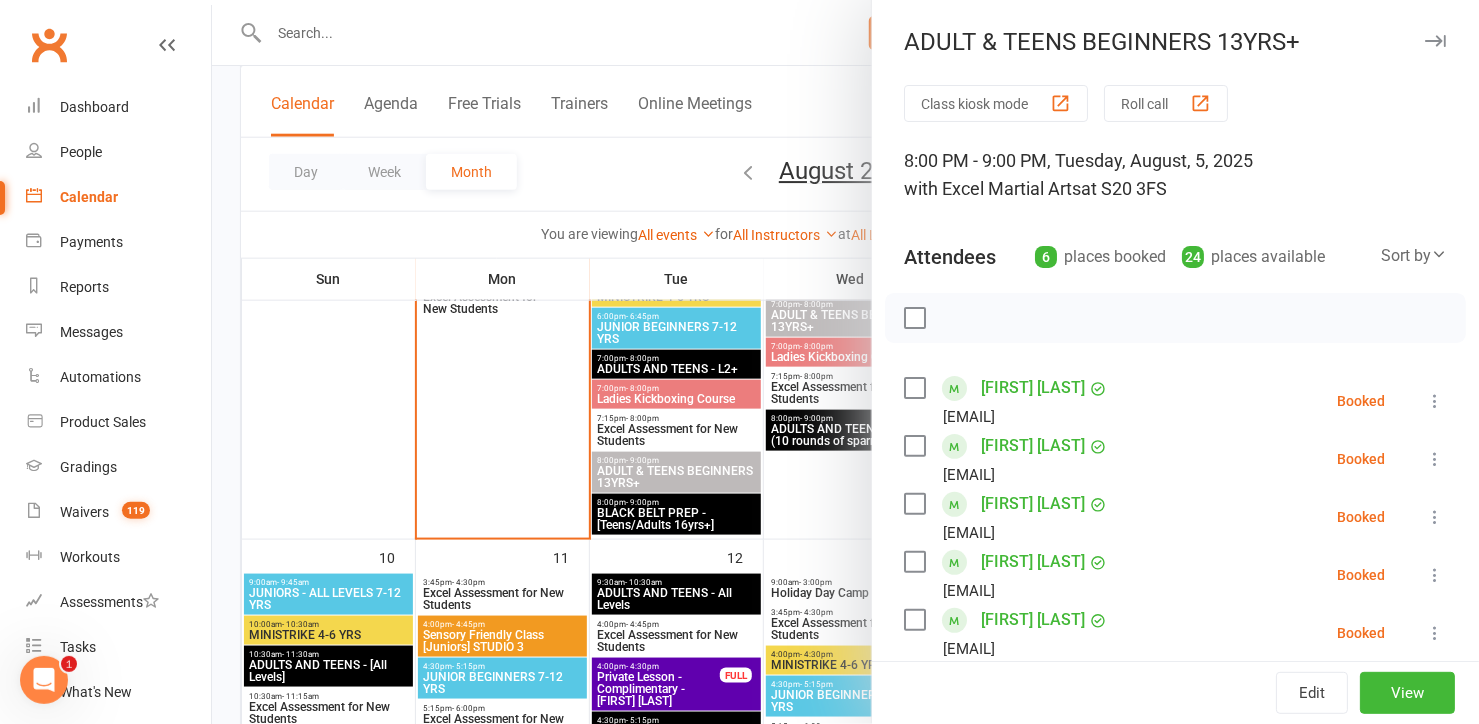 click on "[FIRST] [LAST]" at bounding box center (1033, 388) 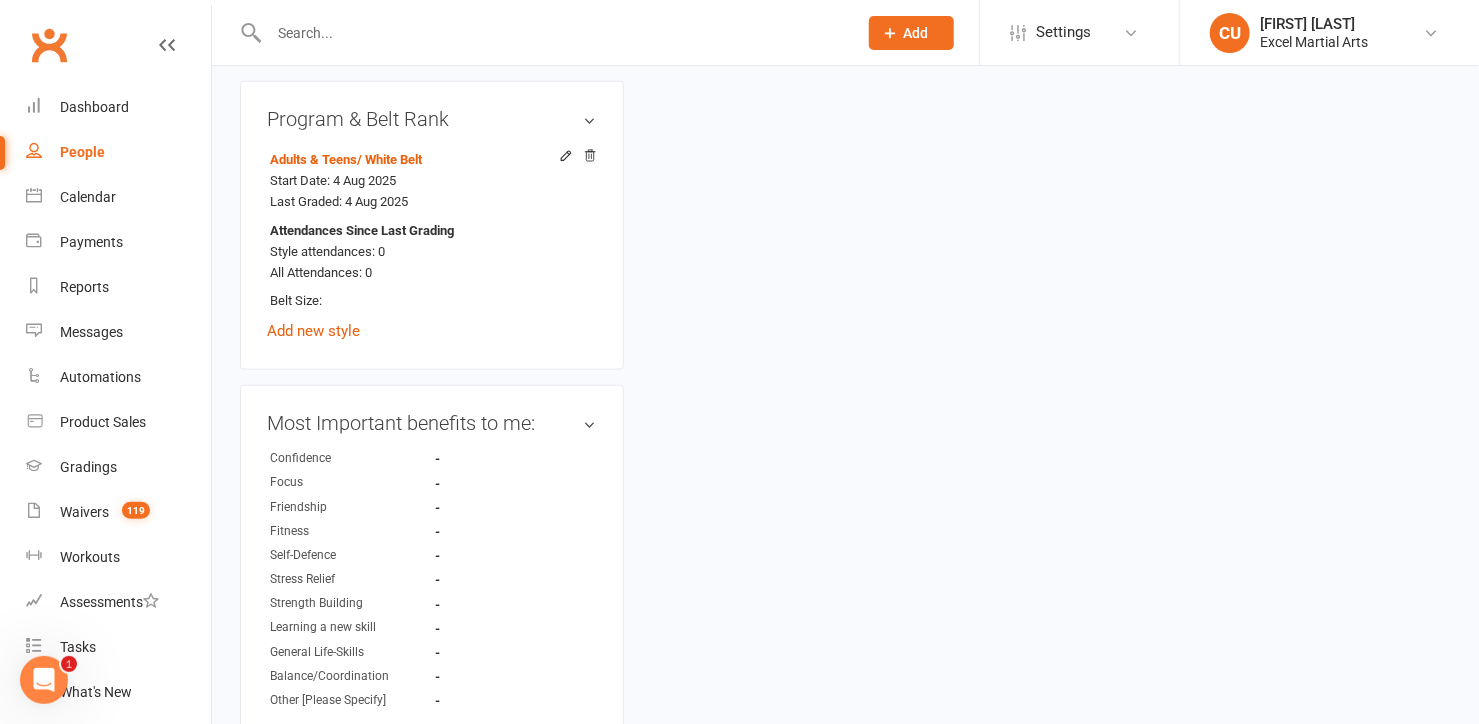scroll, scrollTop: 0, scrollLeft: 0, axis: both 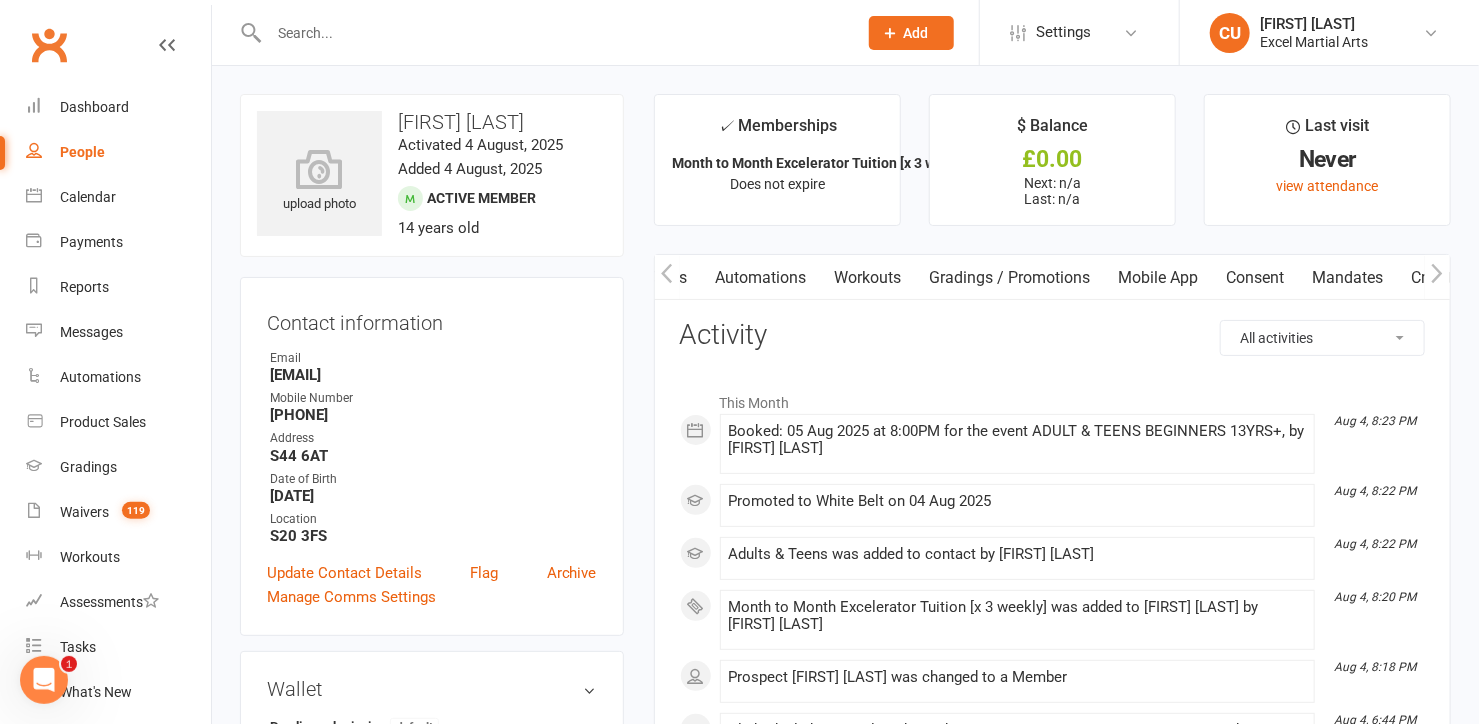 click on "Mobile App" at bounding box center [1159, 278] 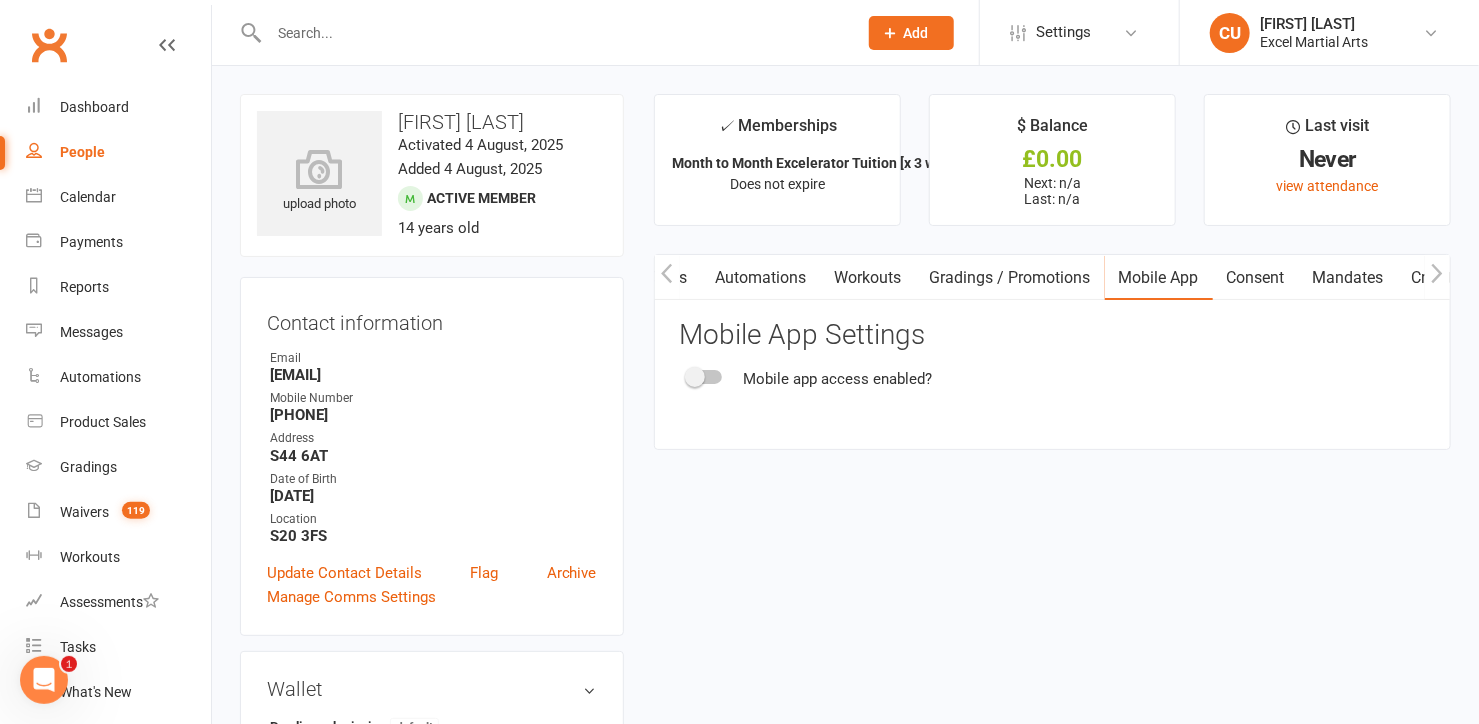 click at bounding box center [695, 377] 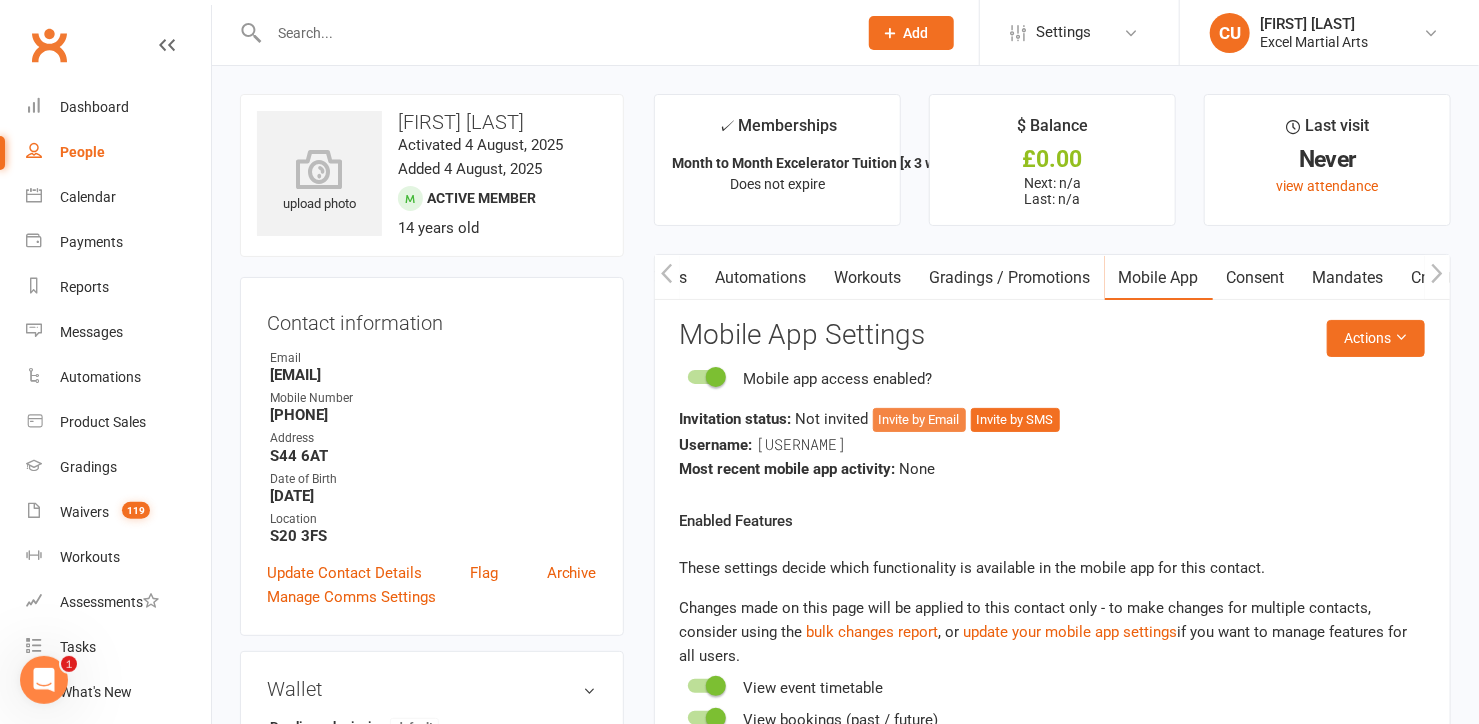 click on "Invite by Email" at bounding box center [919, 420] 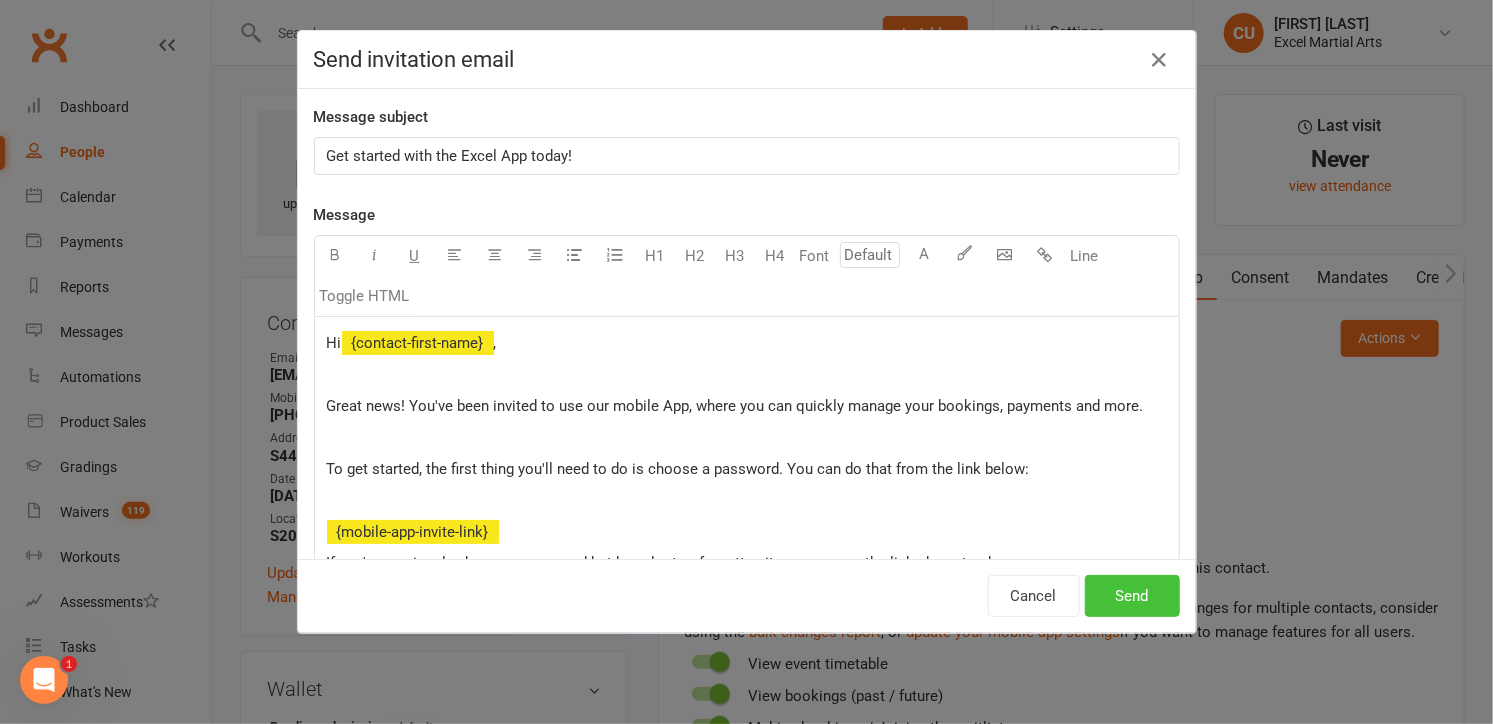click on "Send" at bounding box center [1132, 596] 